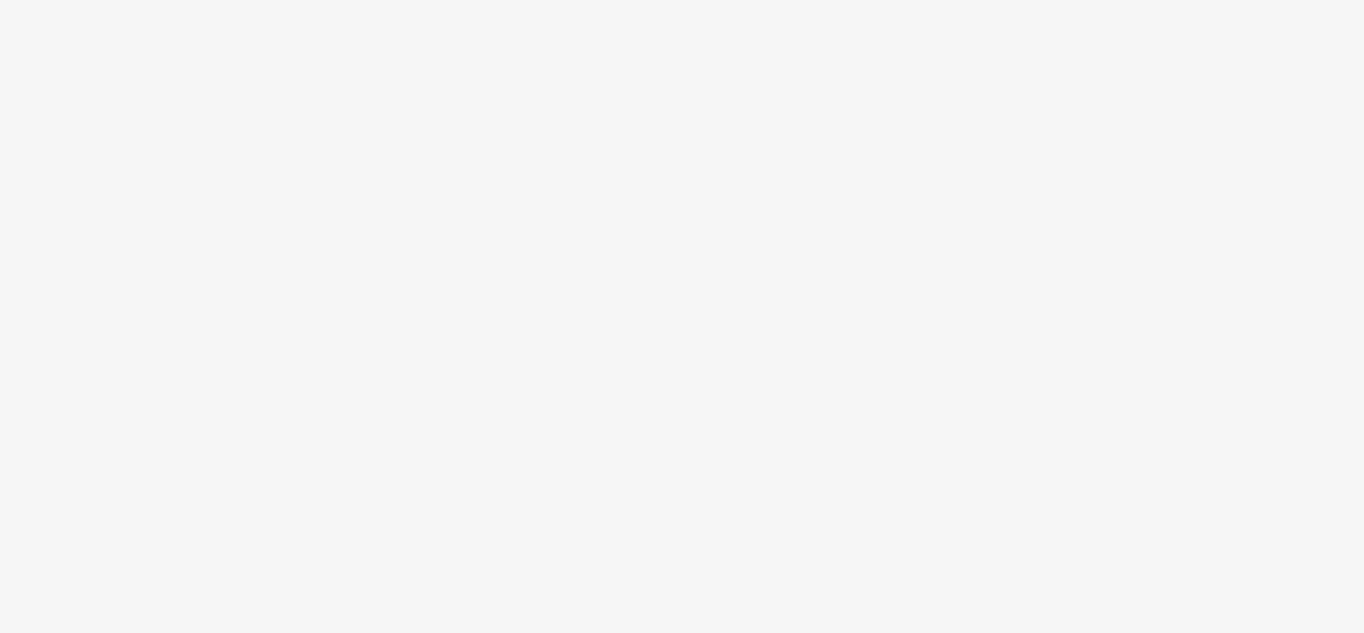 scroll, scrollTop: 0, scrollLeft: 0, axis: both 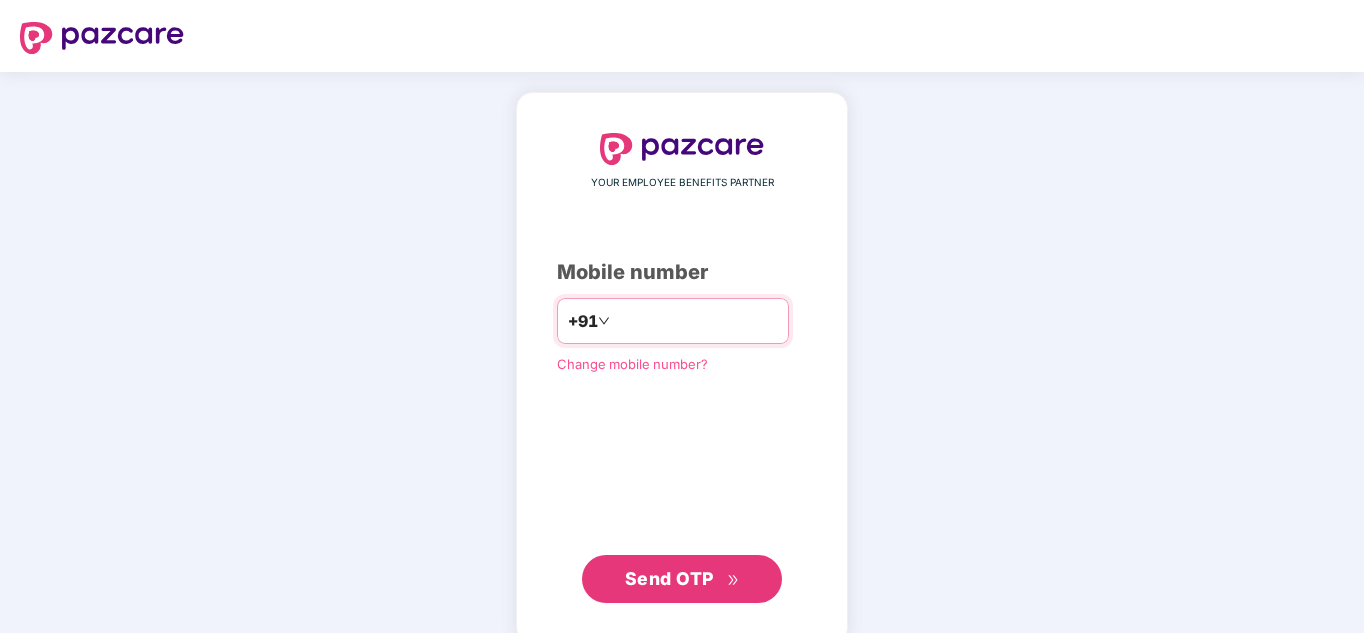 paste on "**********" 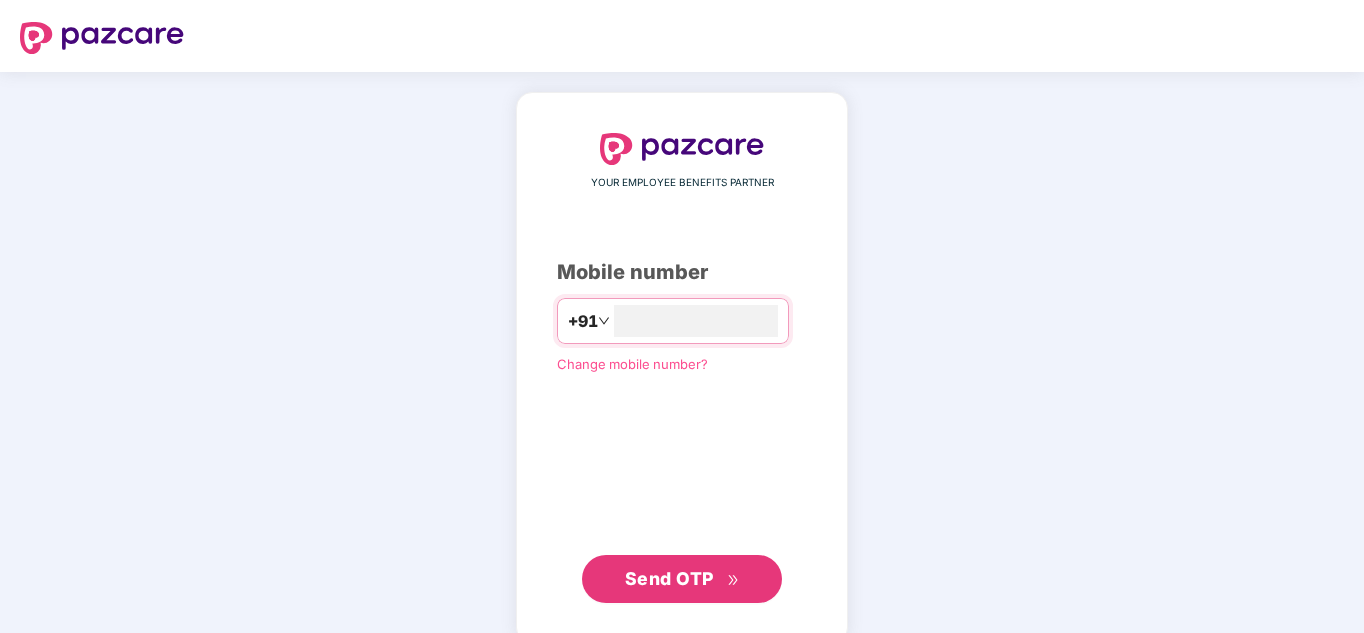 click on "Send OTP" at bounding box center (669, 578) 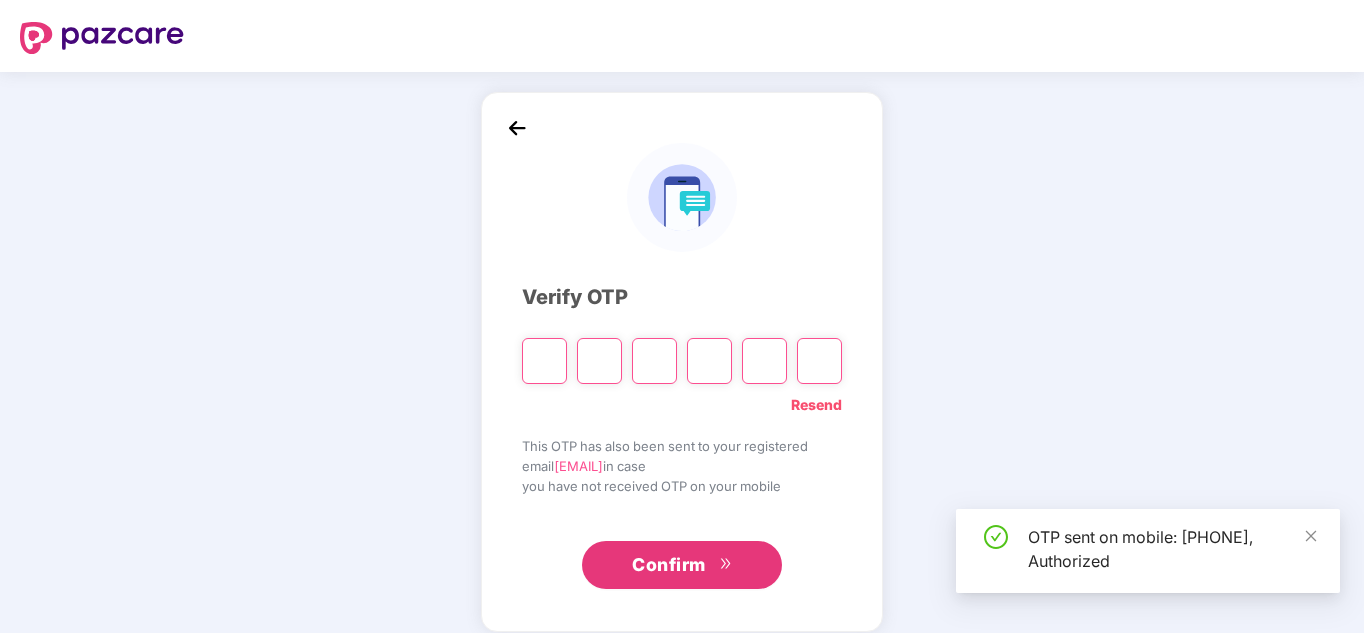type on "*" 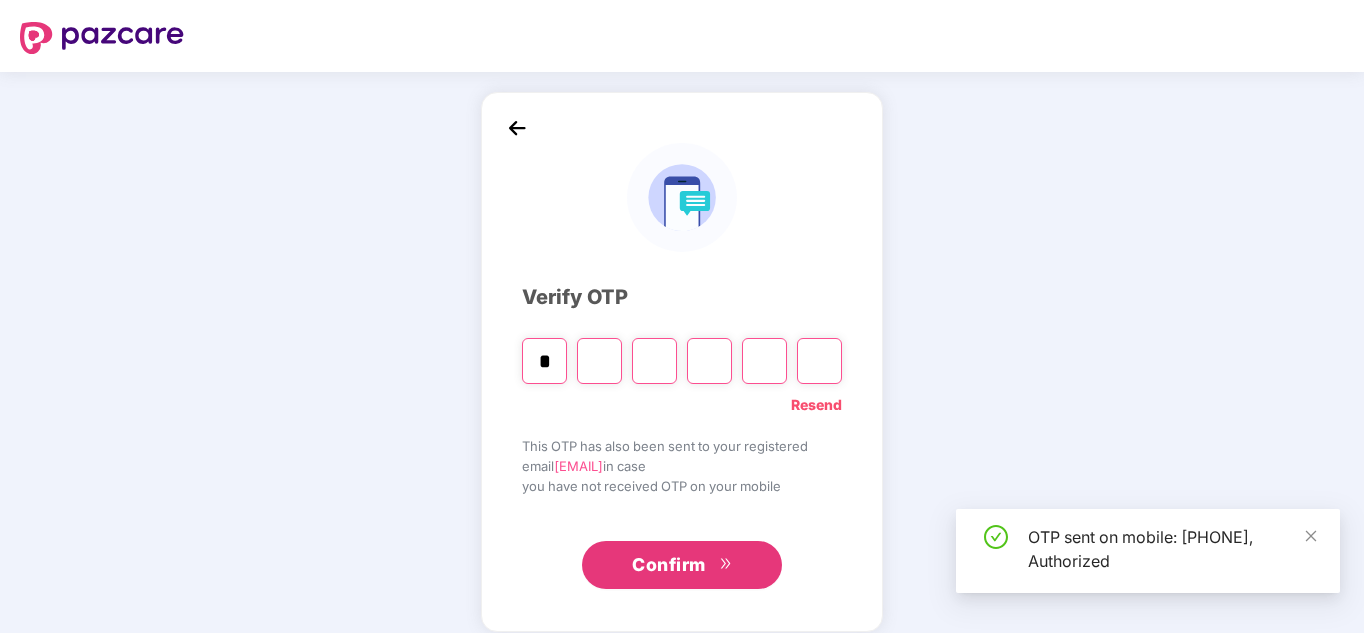 type on "*" 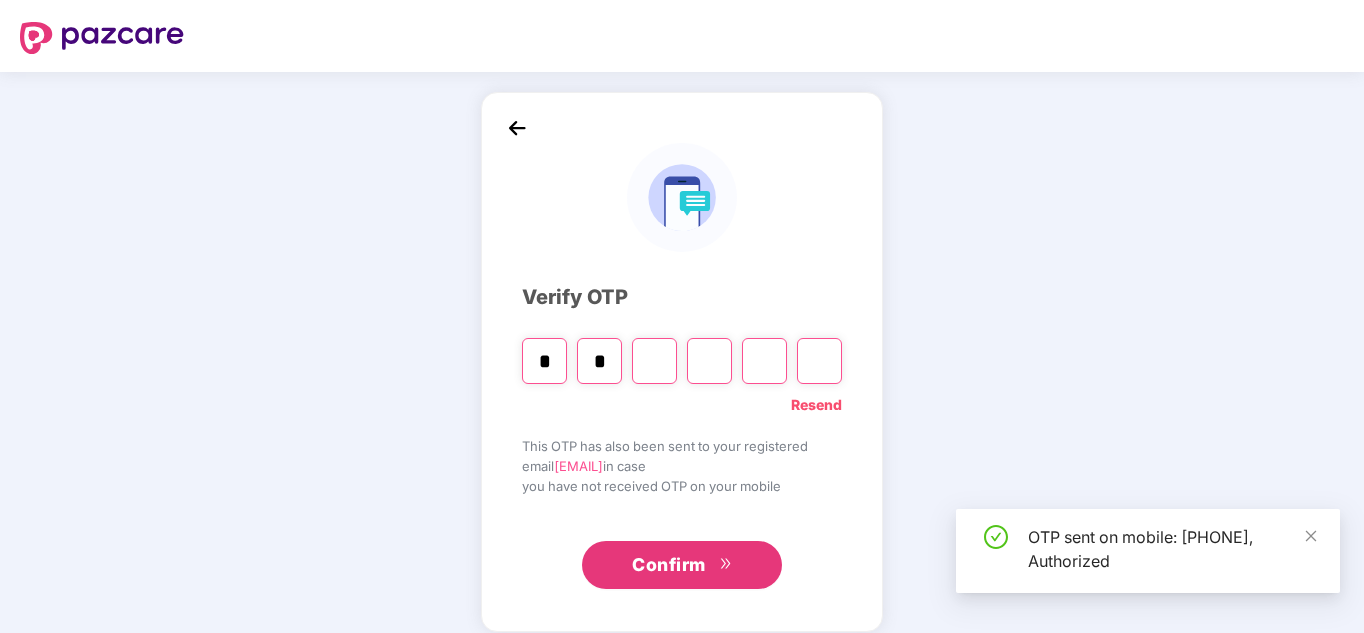 type on "*" 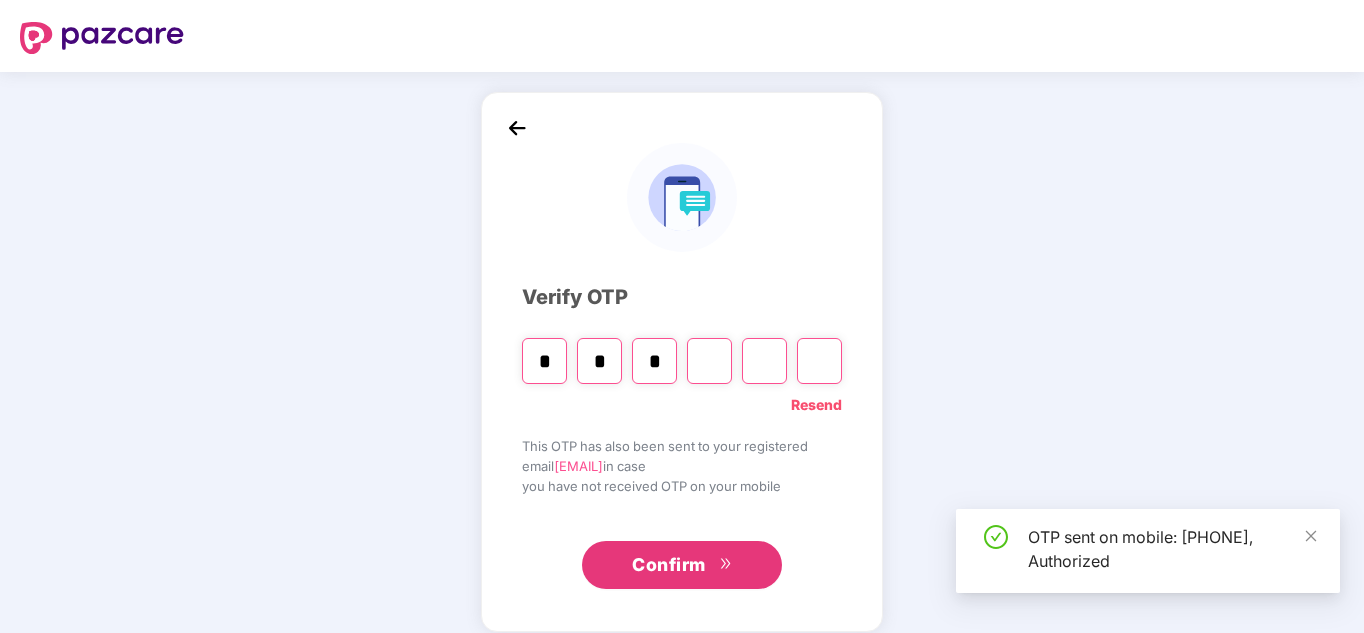 type on "*" 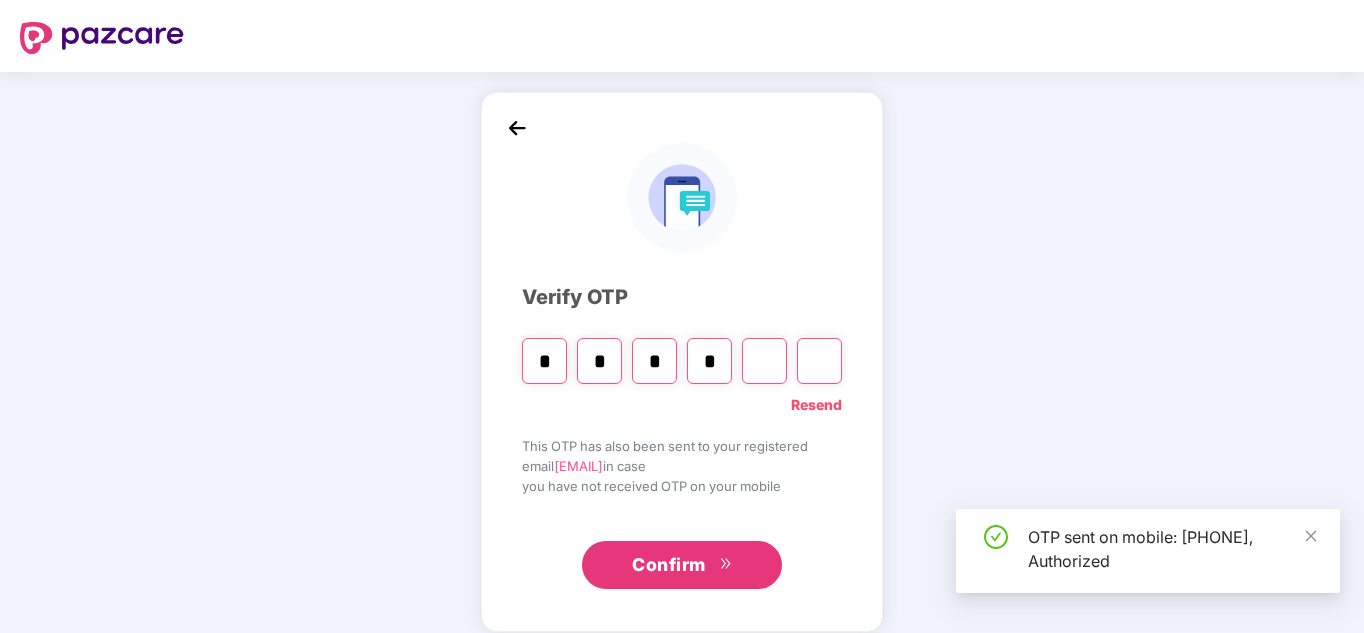 type on "*" 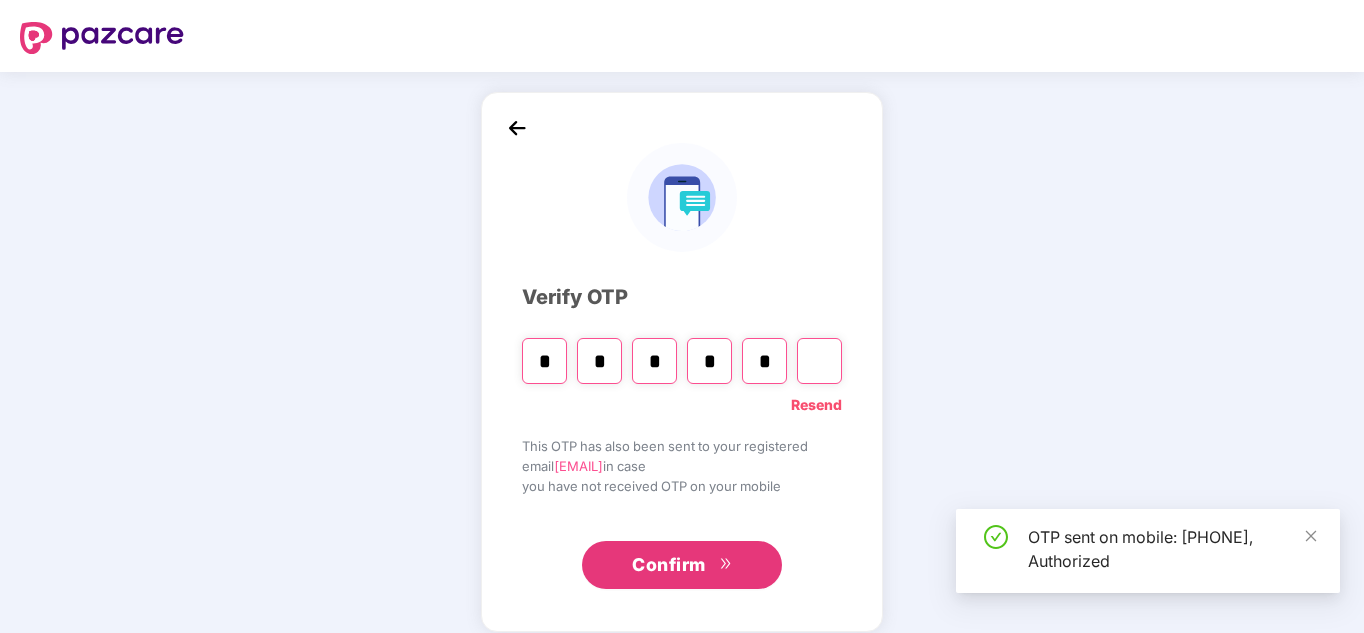 type on "*" 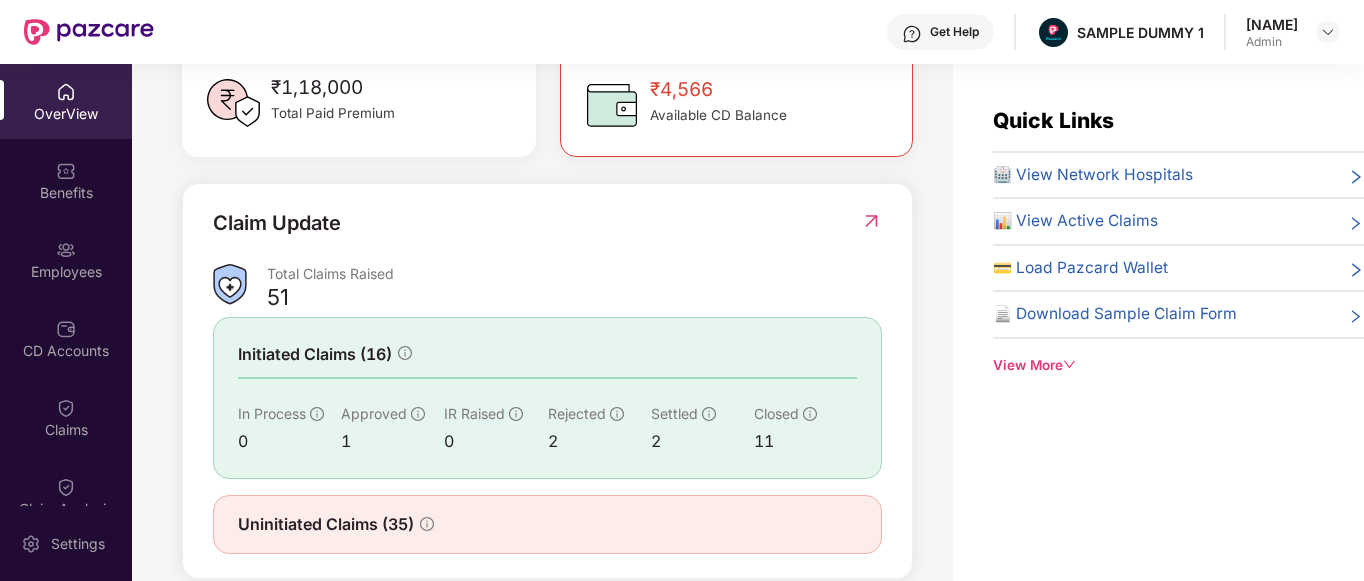 scroll, scrollTop: 456, scrollLeft: 0, axis: vertical 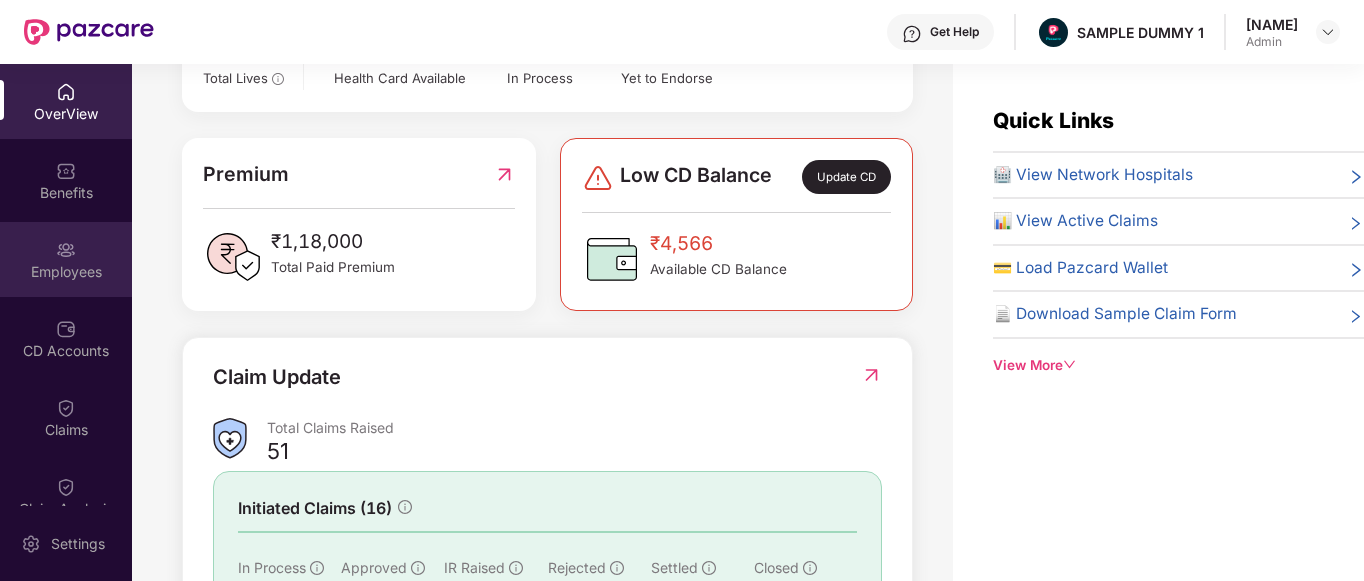 click on "Employees" at bounding box center [66, 272] 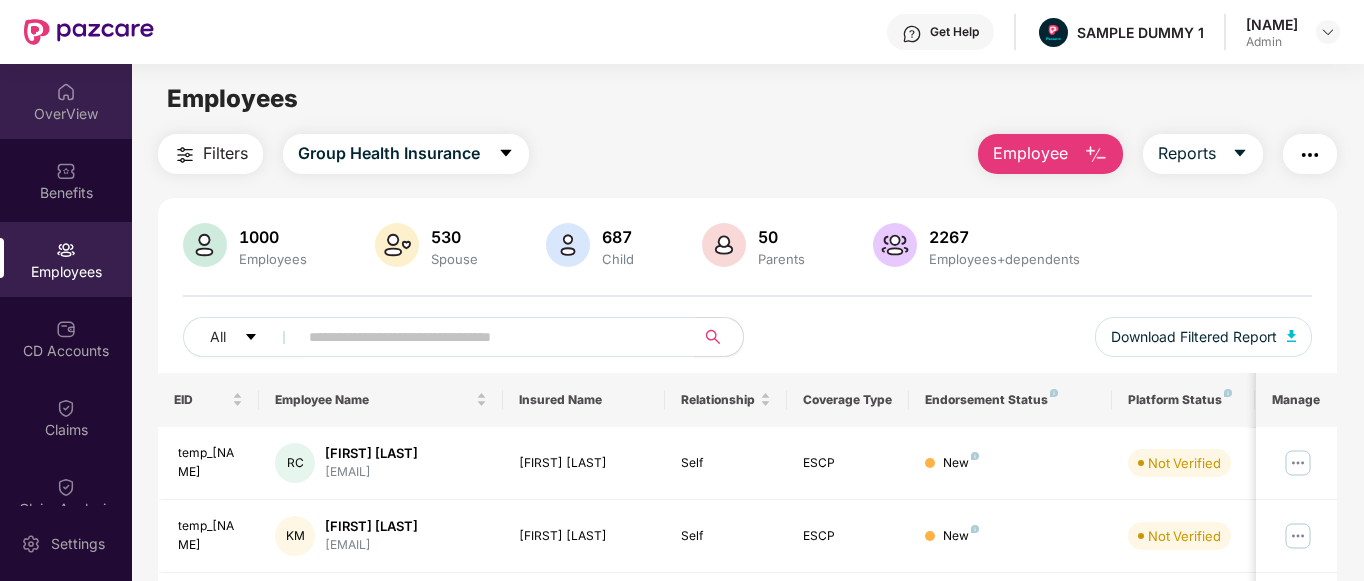 click on "OverView" at bounding box center [66, 114] 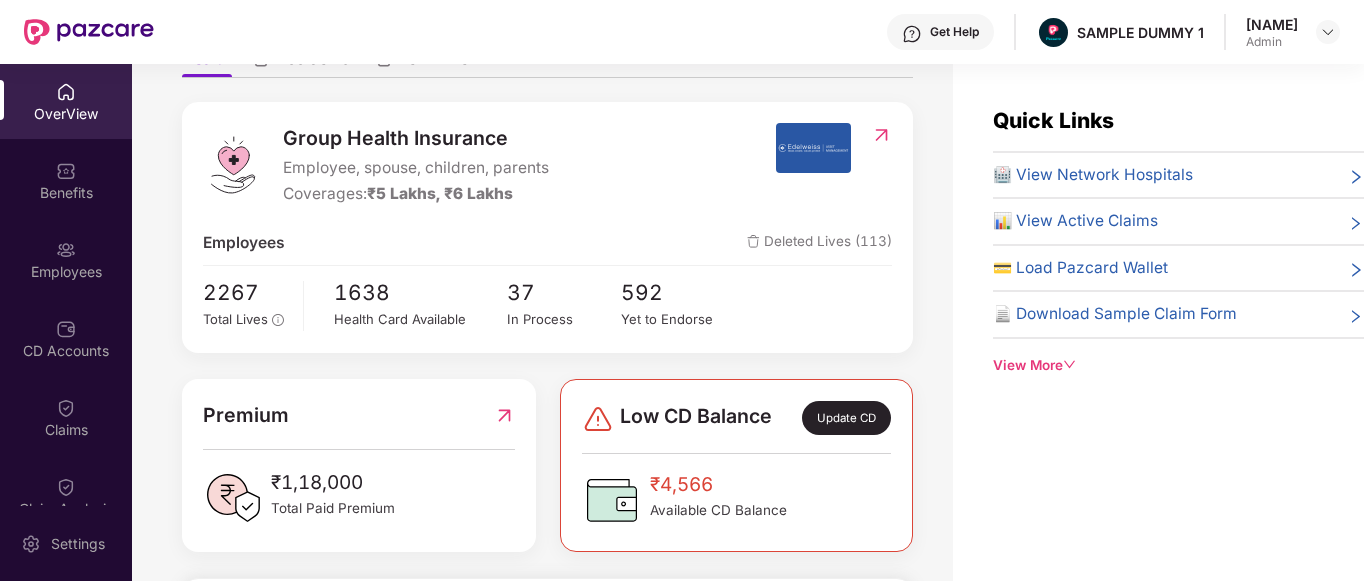 scroll, scrollTop: 216, scrollLeft: 0, axis: vertical 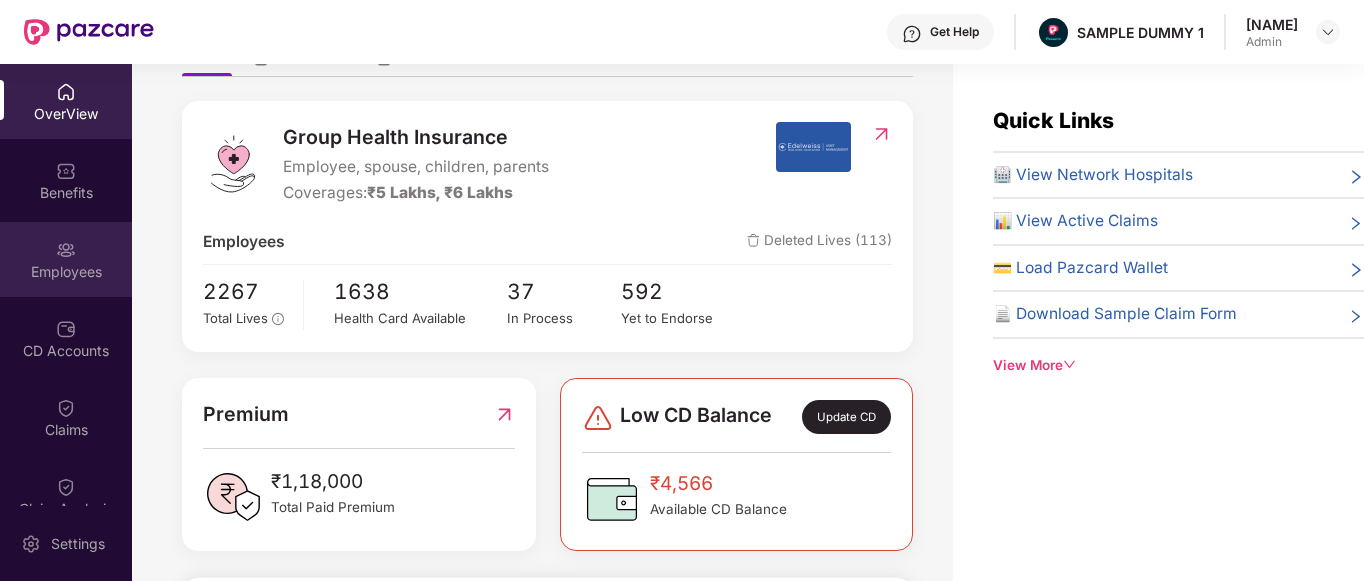 click on "Employees" at bounding box center (66, 272) 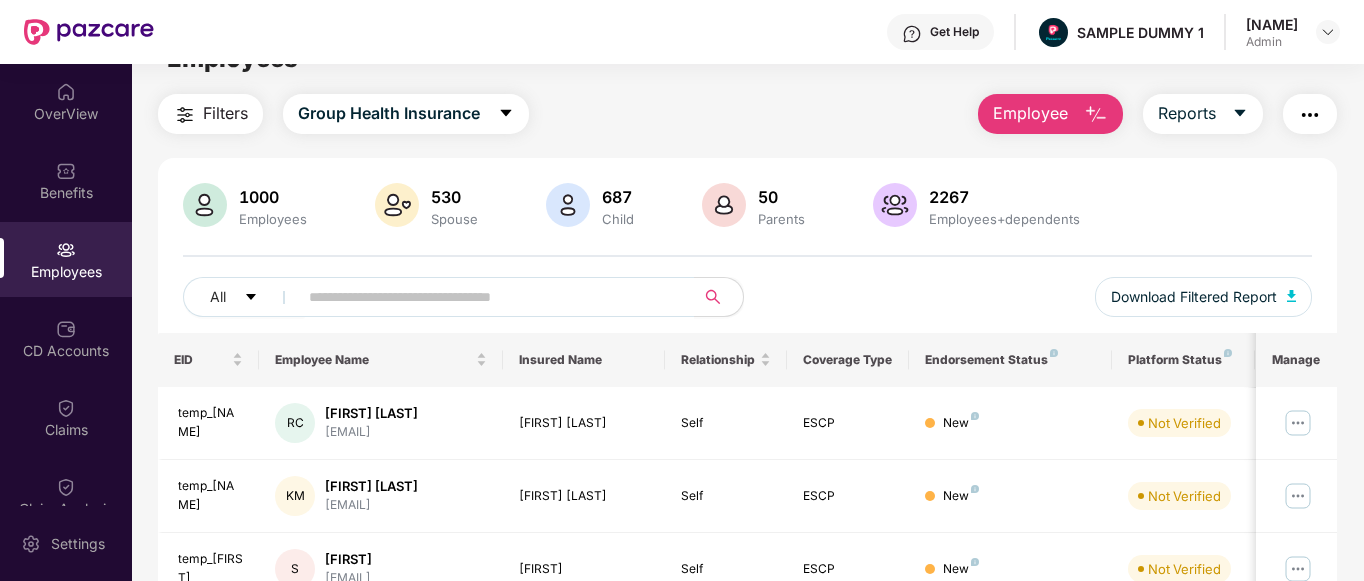 scroll, scrollTop: 1, scrollLeft: 0, axis: vertical 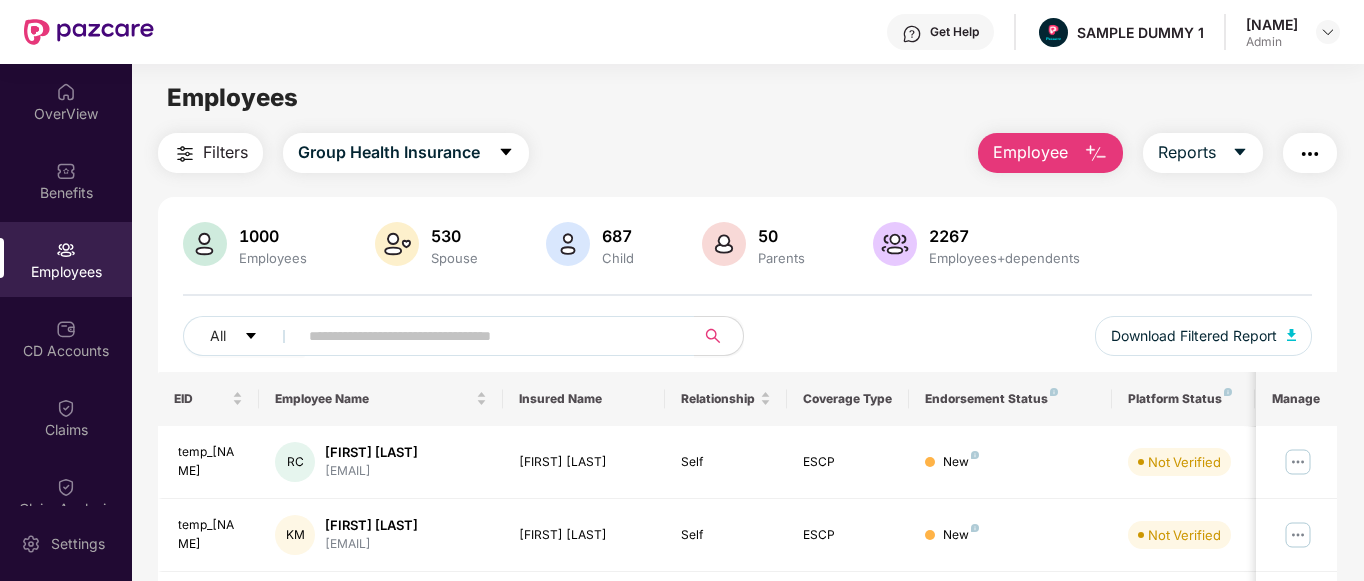click at bounding box center [1310, 154] 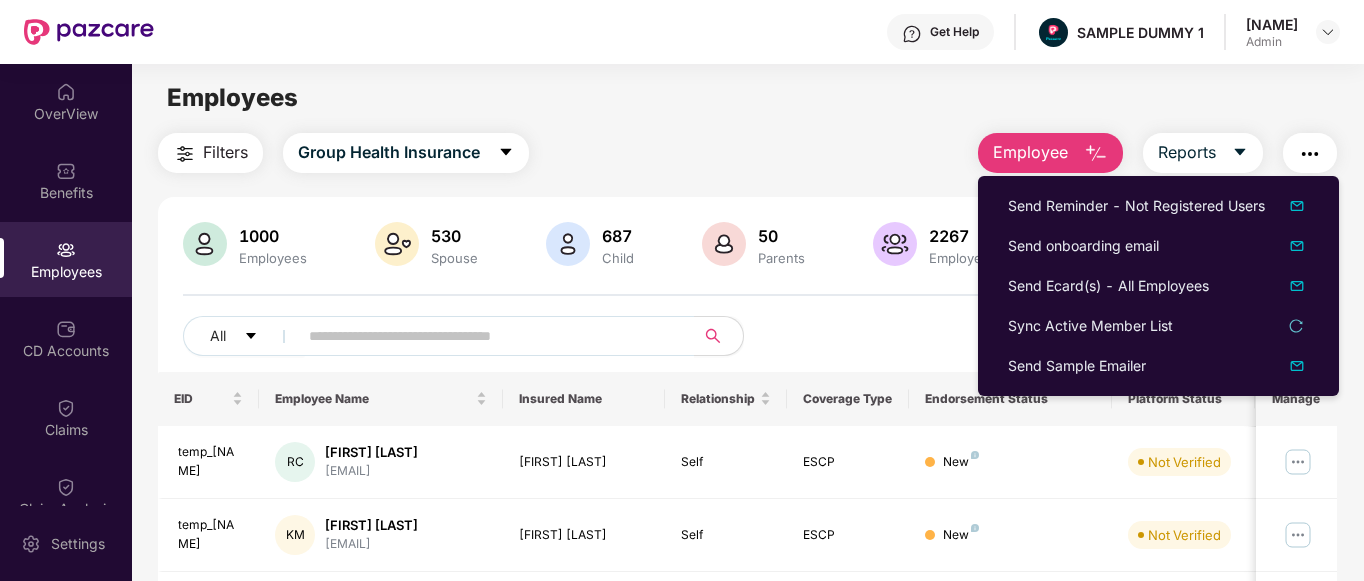 click on "Filters Group Health Insurance Employee  Reports" at bounding box center (748, 153) 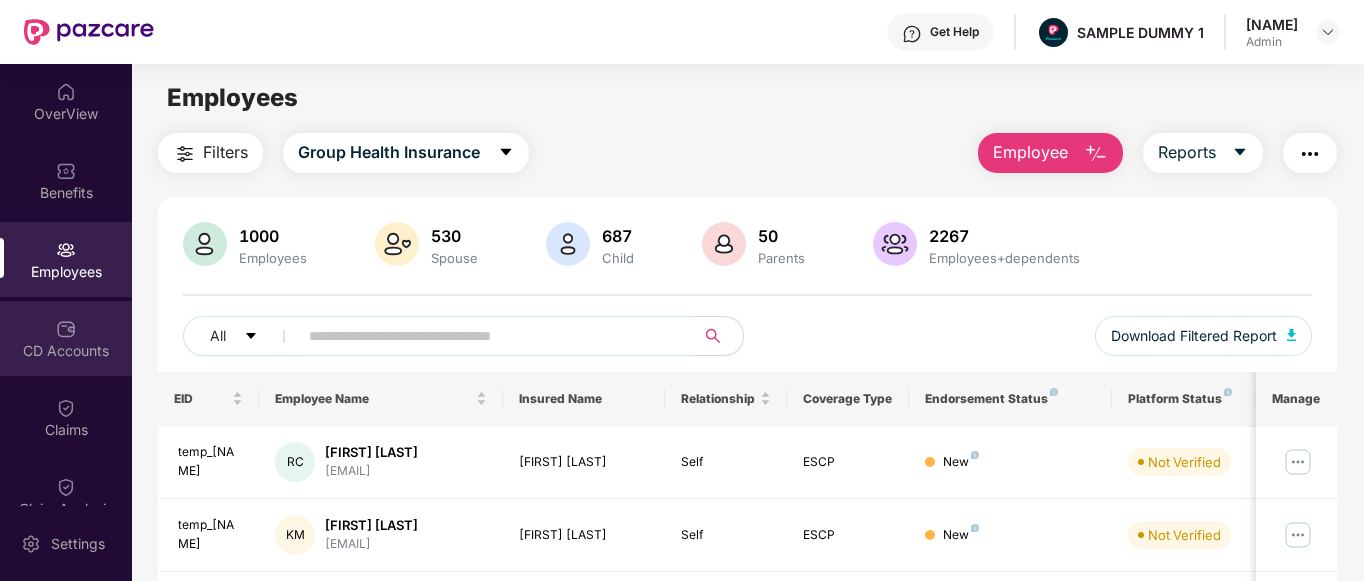 click on "CD Accounts" at bounding box center [66, 338] 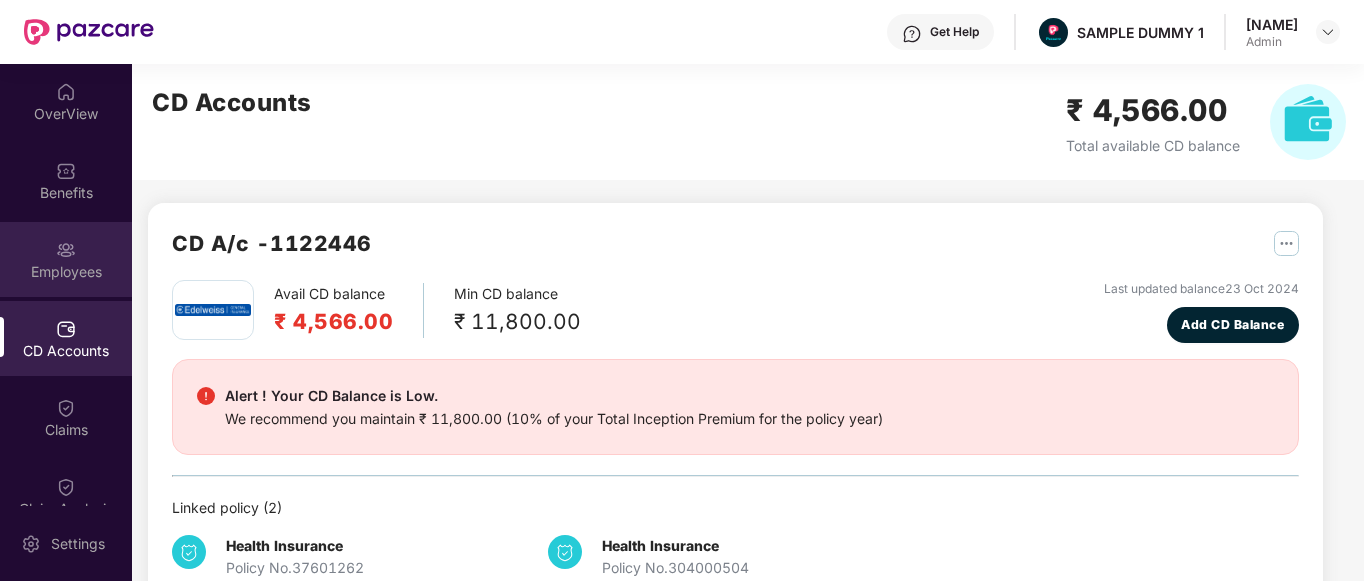 click on "Employees" at bounding box center [66, 259] 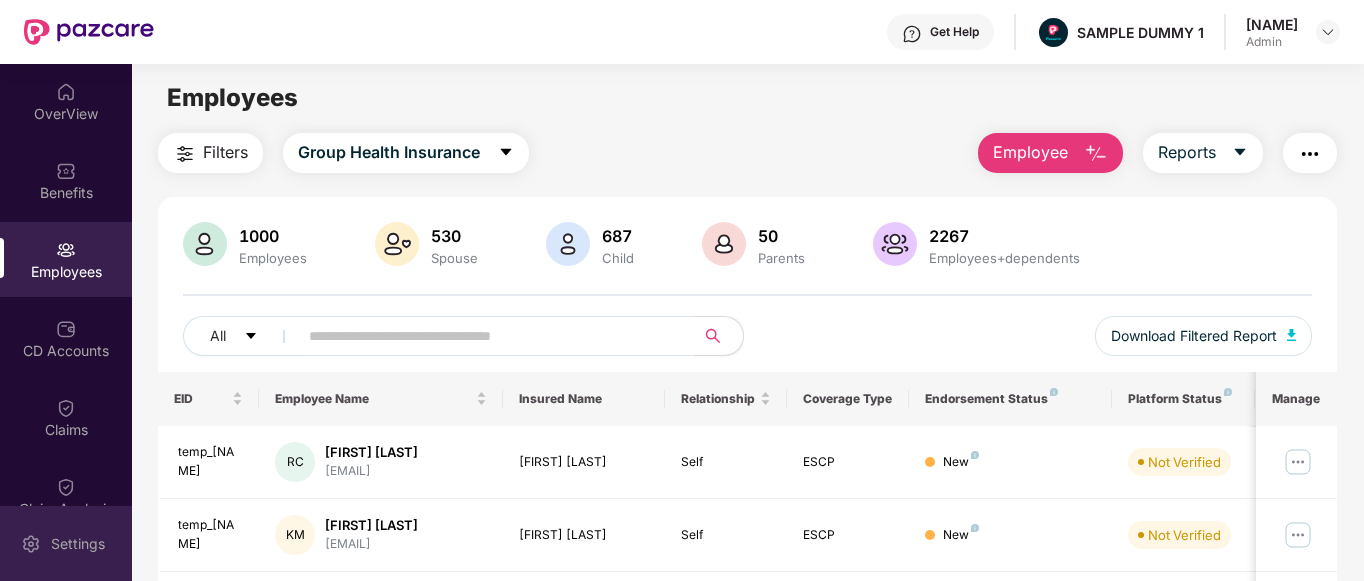 click on "Settings" at bounding box center [78, 544] 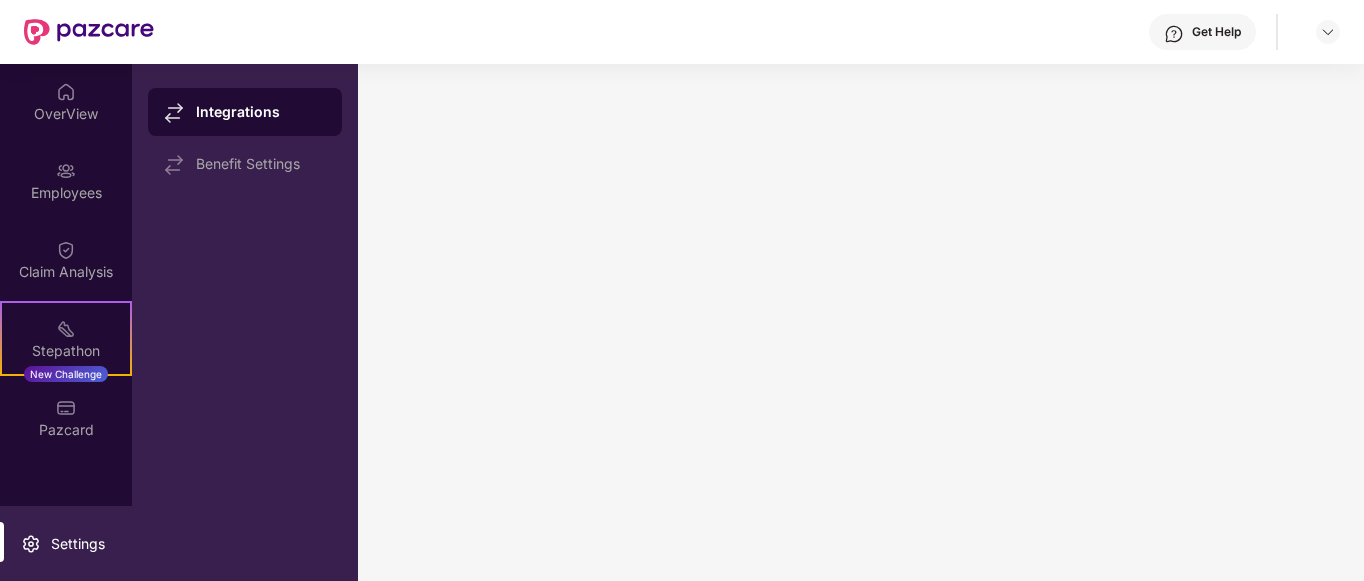 scroll, scrollTop: 0, scrollLeft: 0, axis: both 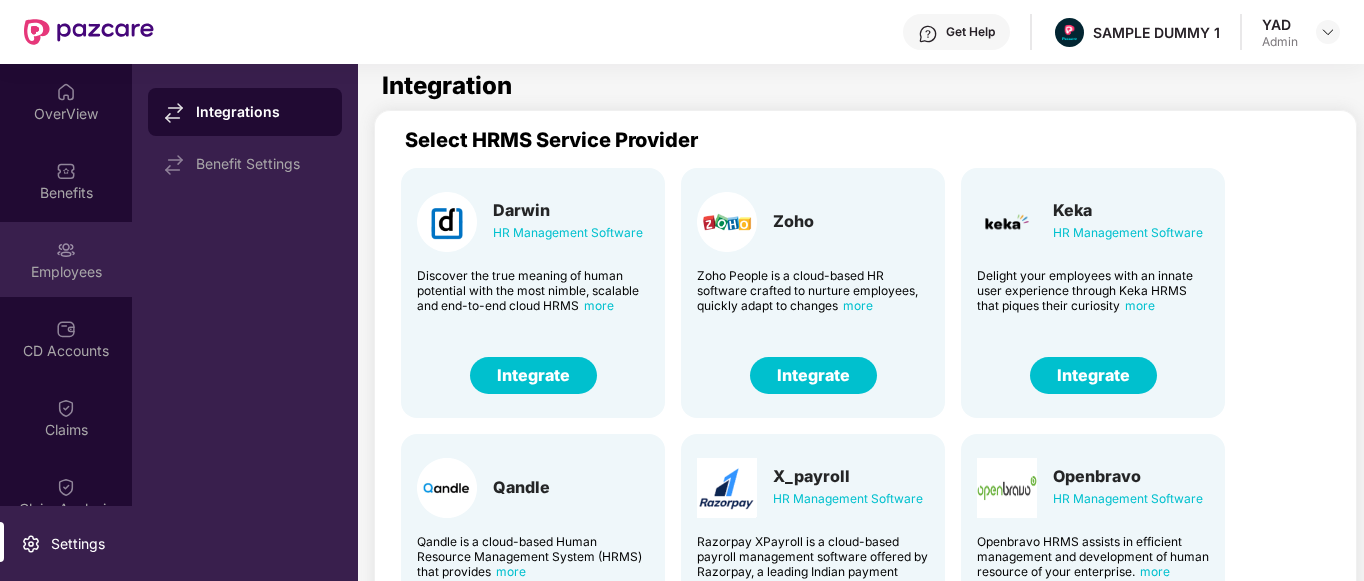 click on "Employees" at bounding box center [66, 259] 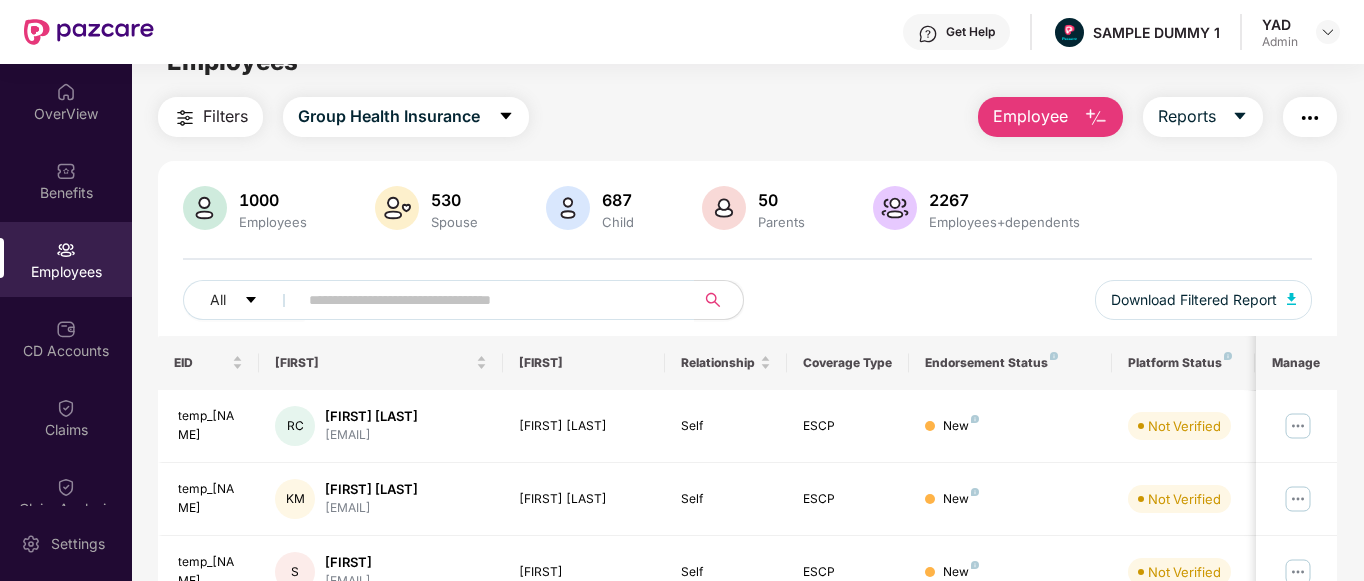 scroll, scrollTop: 0, scrollLeft: 0, axis: both 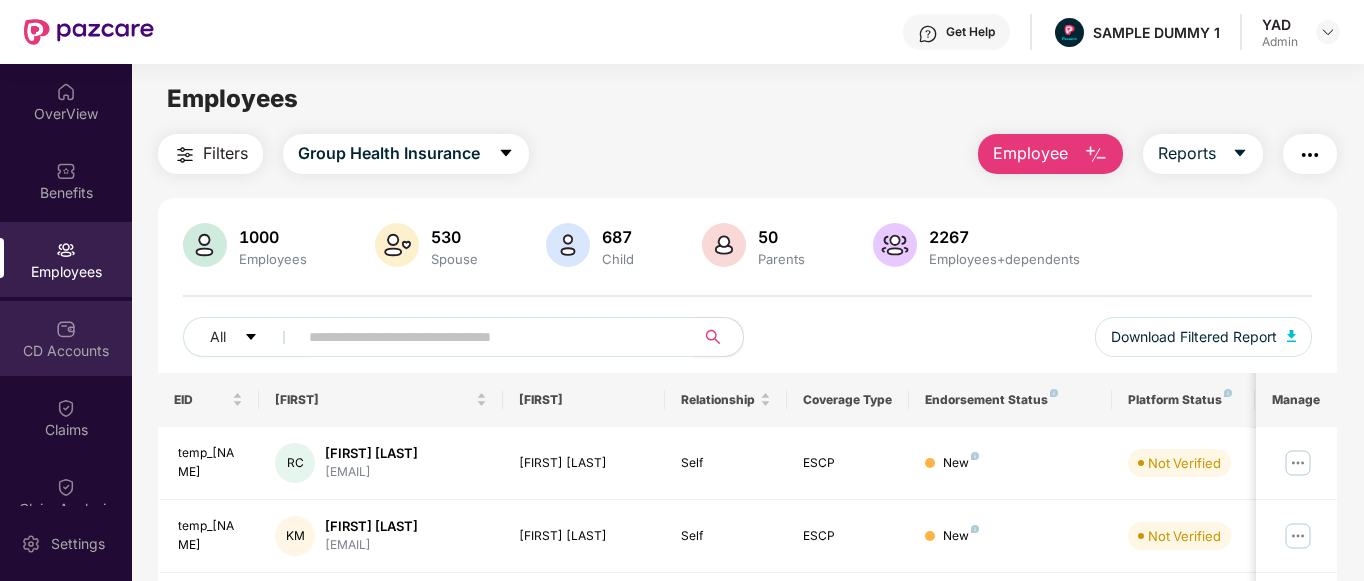 click on "CD Accounts" at bounding box center (66, 351) 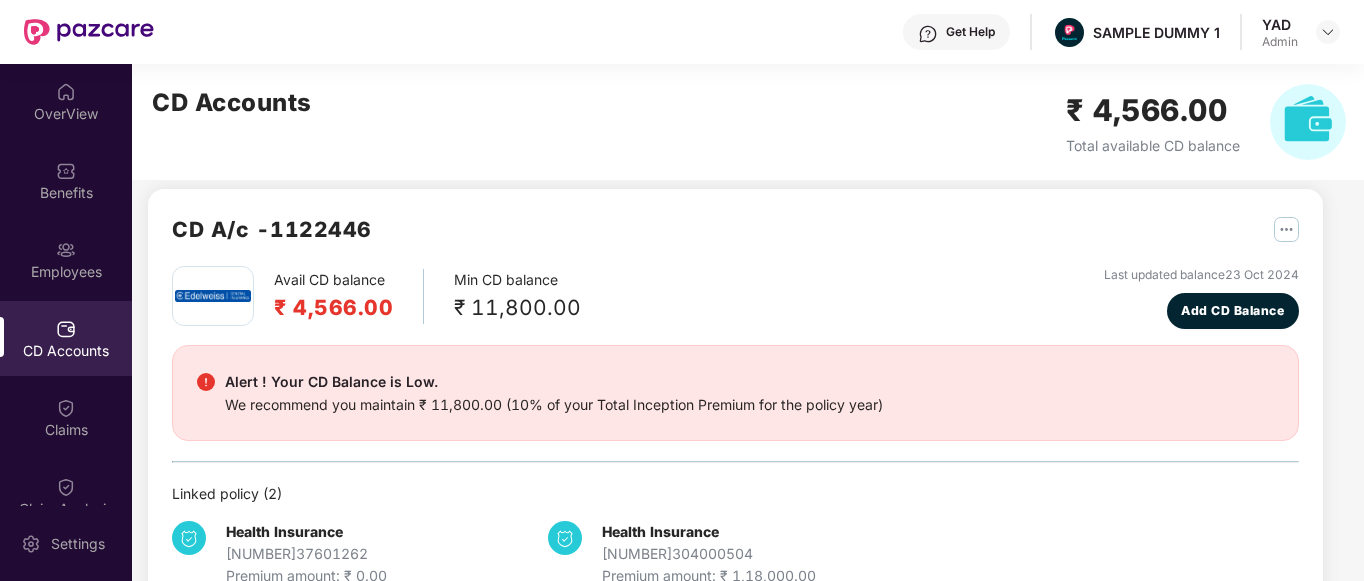 scroll, scrollTop: 0, scrollLeft: 0, axis: both 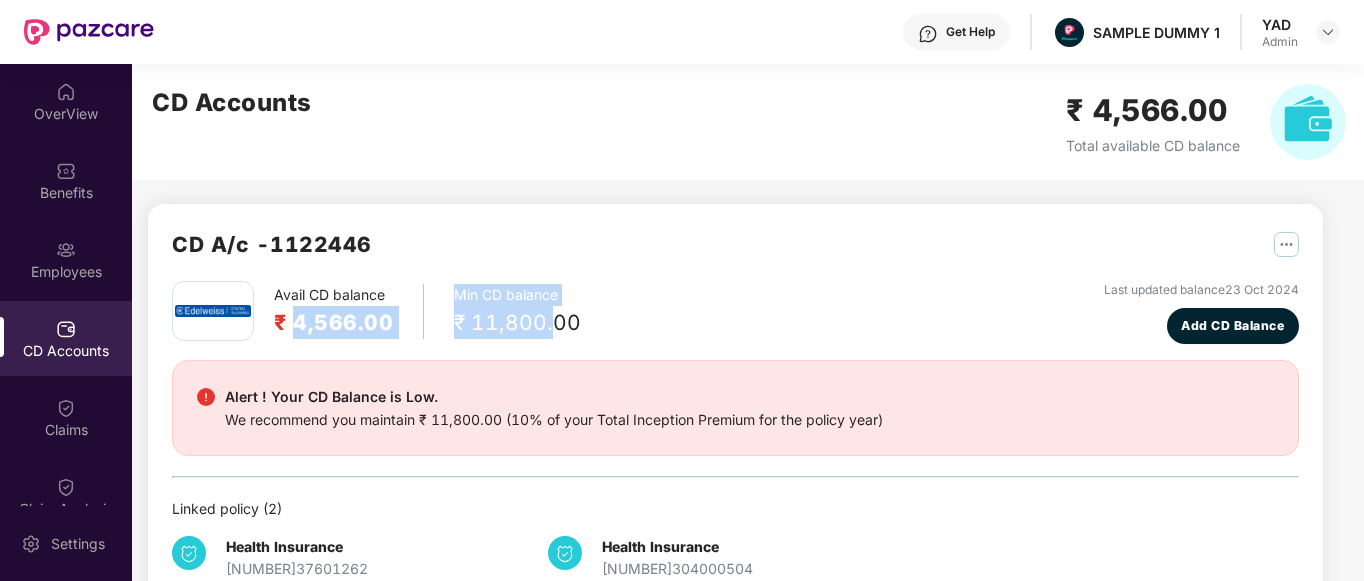drag, startPoint x: 290, startPoint y: 314, endPoint x: 549, endPoint y: 320, distance: 259.0695 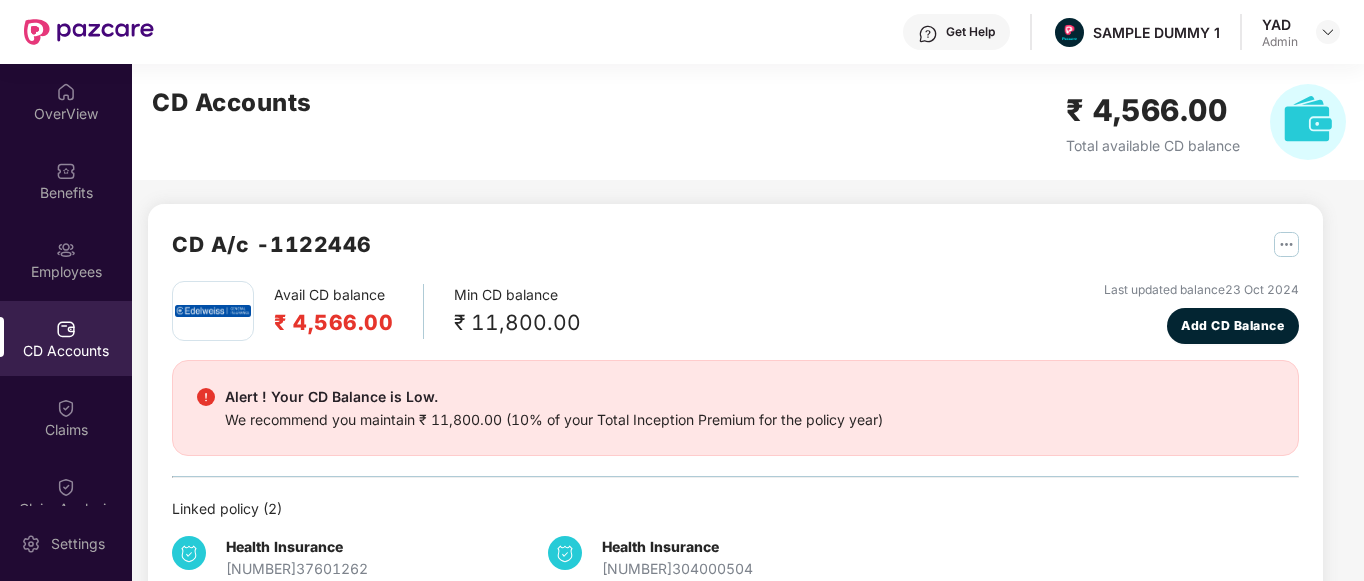 click on "Avail CD balance ₹ [AMOUNT] Min CD balance ₹ [AMOUNT] Last updated balance [DATE] Add CD Balance Alert ! Your CD Balance is Low. We recommend you maintain ₹ [AMOUNT] (10% of your Total Inception Premium for the policy year)" at bounding box center [735, 312] 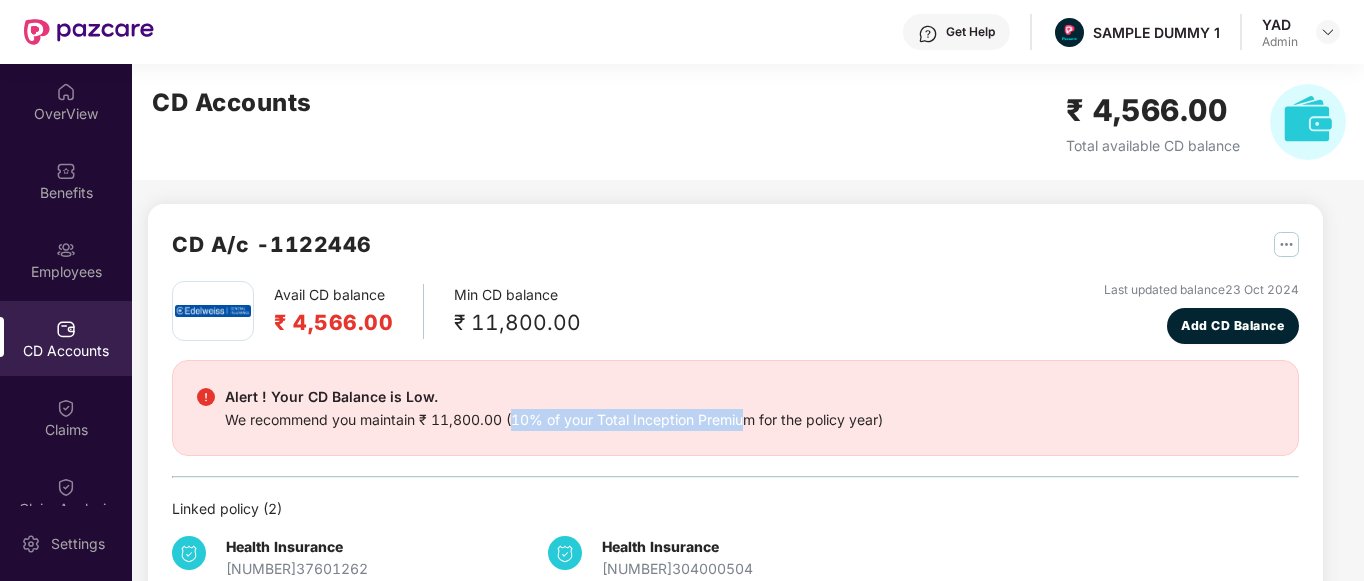 drag, startPoint x: 514, startPoint y: 418, endPoint x: 747, endPoint y: 425, distance: 233.10513 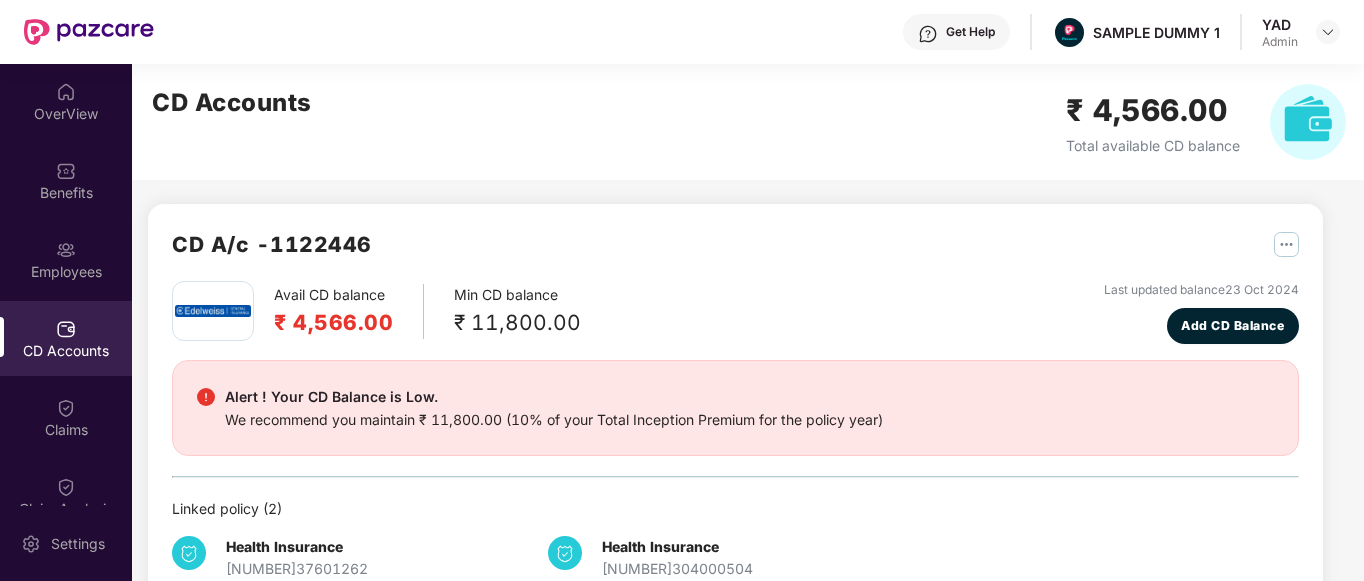 click on "Alert ! Your CD Balance is Low. We recommend you maintain ₹ [AMOUNT] (10% of your Total Inception Premium for the policy year)" at bounding box center (735, 408) 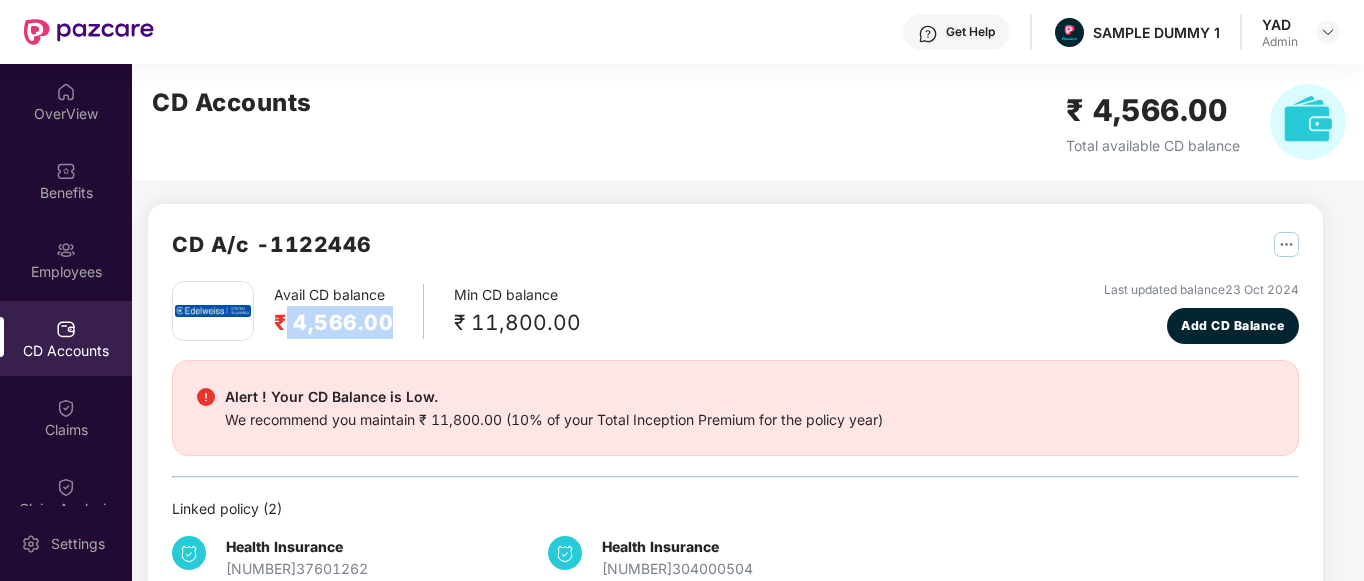 drag, startPoint x: 283, startPoint y: 324, endPoint x: 385, endPoint y: 329, distance: 102.122475 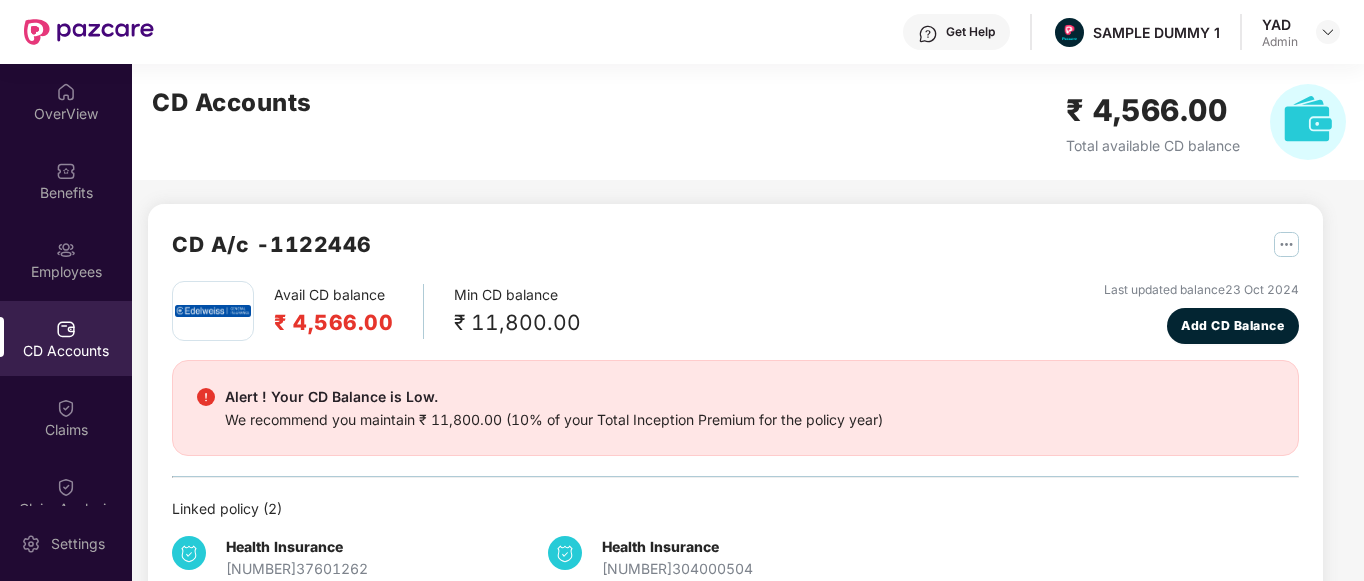 click on "Avail CD balance ₹ [AMOUNT] Min CD balance ₹ [AMOUNT] Last updated balance [DATE] Add CD Balance Alert ! Your CD Balance is Low. We recommend you maintain ₹ [AMOUNT] (10% of your Total Inception Premium for the policy year)" at bounding box center (735, 312) 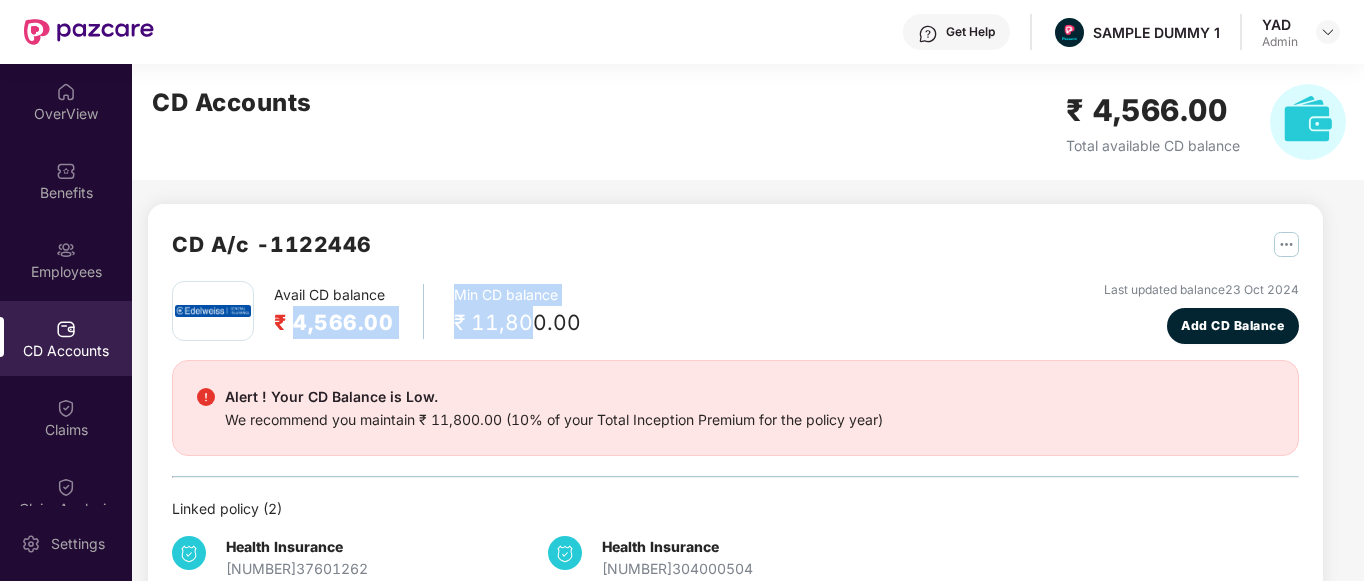 drag, startPoint x: 295, startPoint y: 316, endPoint x: 536, endPoint y: 327, distance: 241.2509 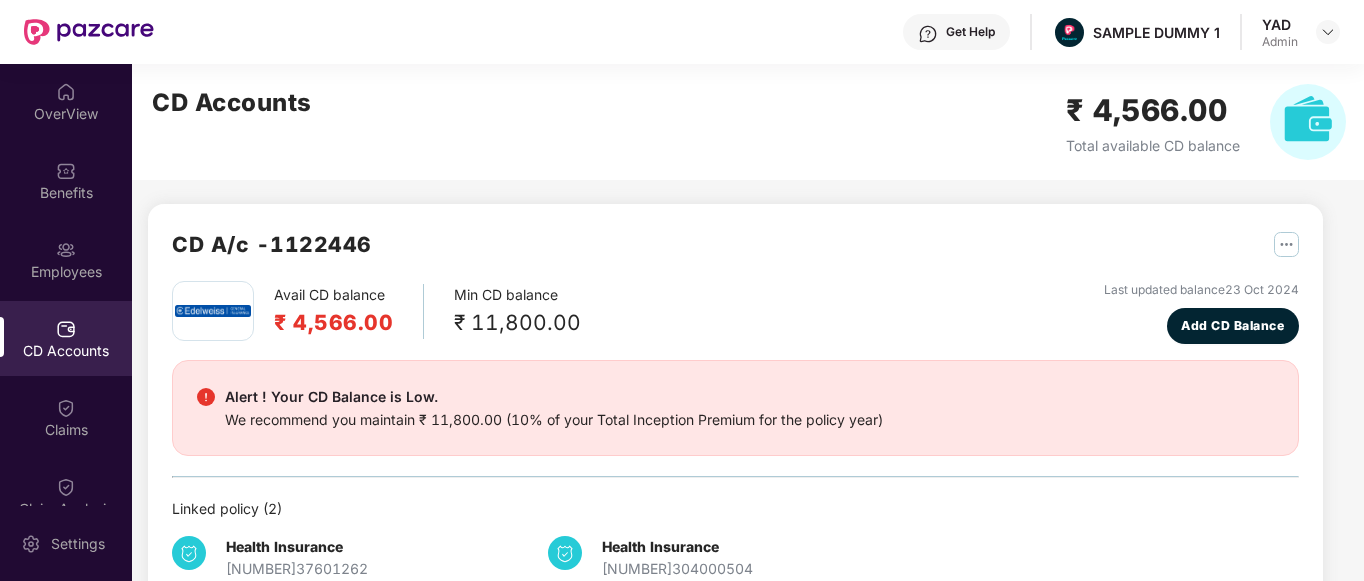 click on "Health Insurance Policy No. [NUMBER] Premium amount: ₹ [AMOUNT] Health Insurance Policy No. [NUMBER] Premium amount: ₹ [AMOUNT]" at bounding box center (735, 441) 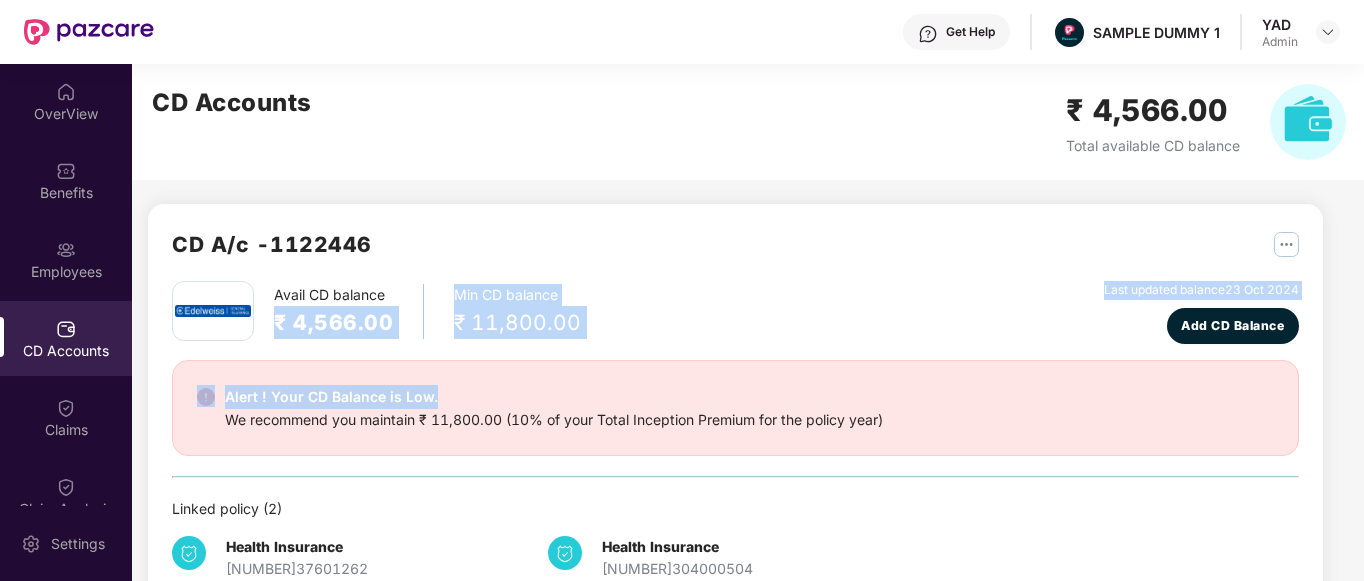 drag, startPoint x: 280, startPoint y: 329, endPoint x: 455, endPoint y: 346, distance: 175.82378 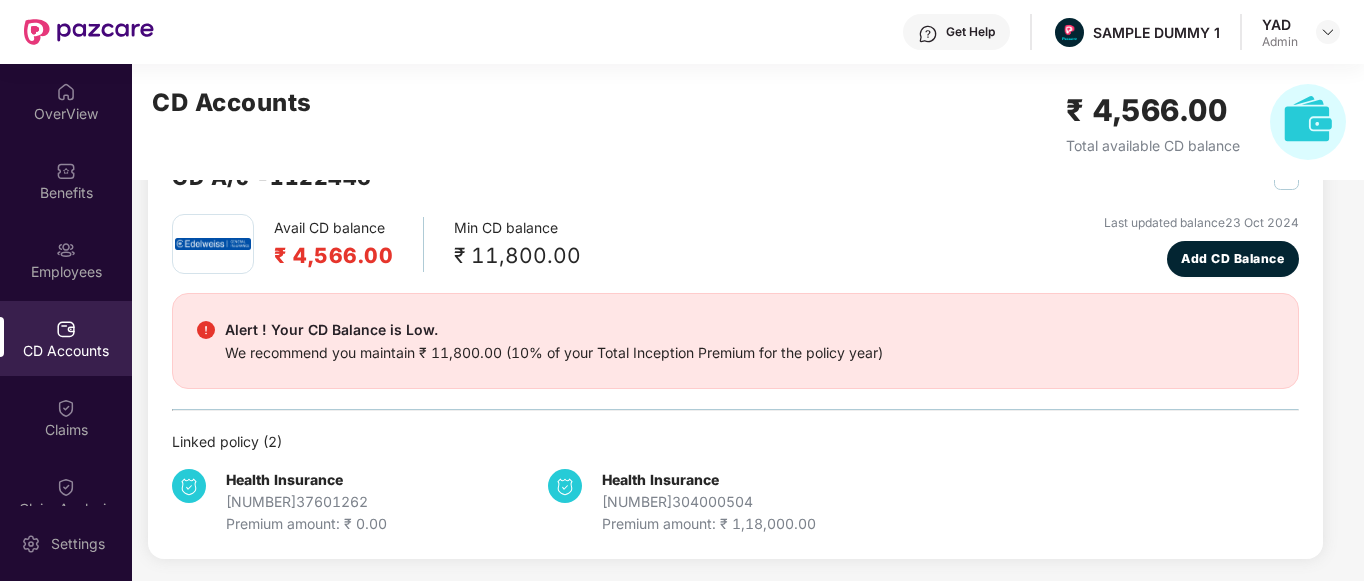 scroll, scrollTop: 0, scrollLeft: 0, axis: both 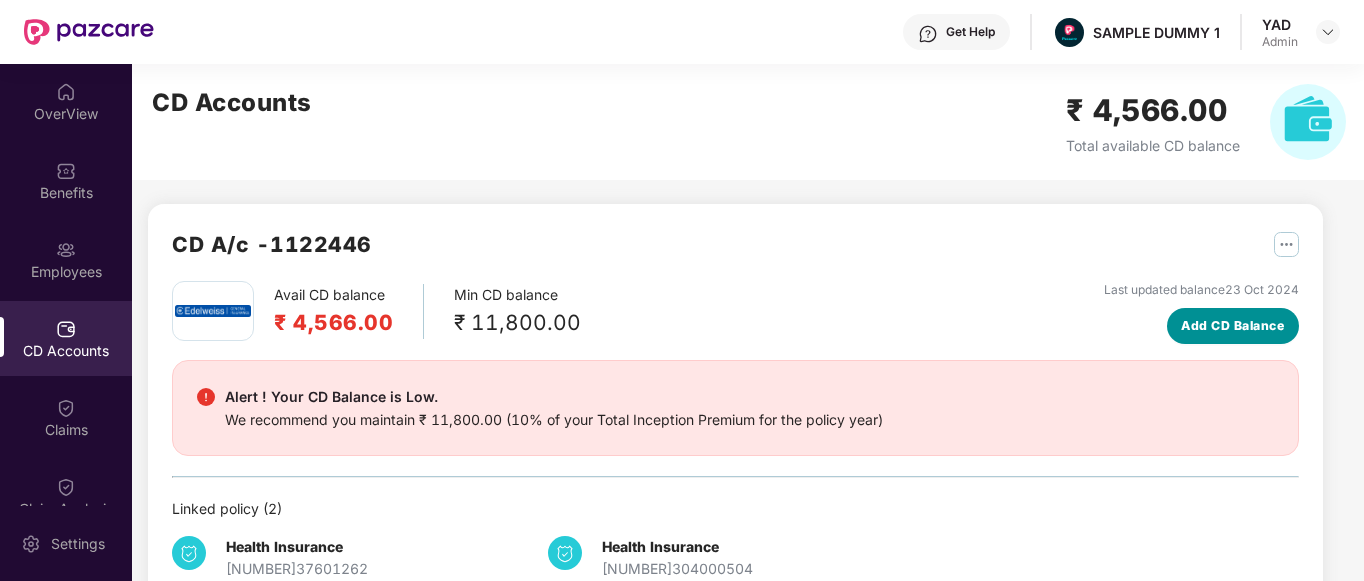 click on "Add CD Balance" at bounding box center [1233, 326] 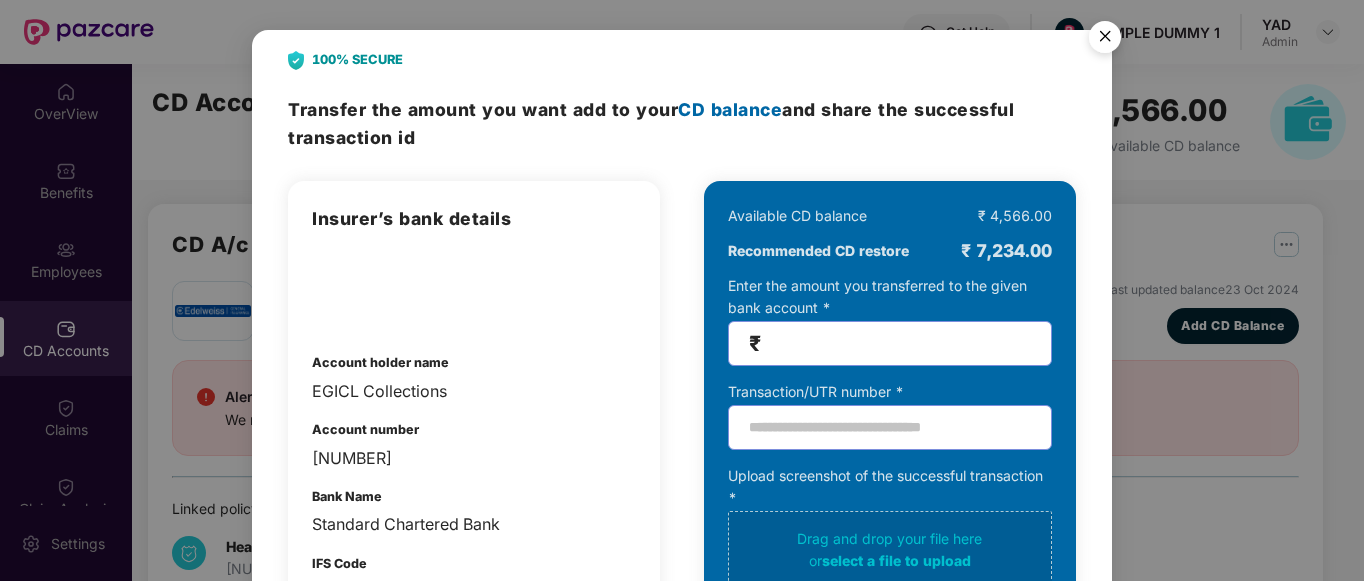scroll, scrollTop: 214, scrollLeft: 0, axis: vertical 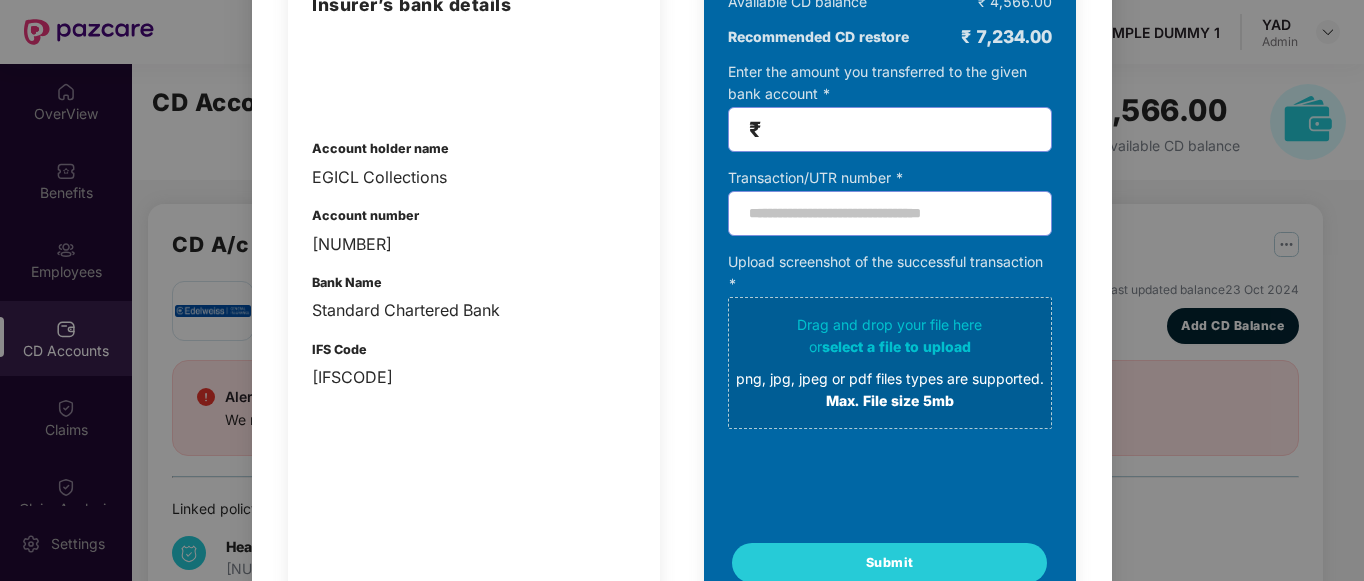 drag, startPoint x: 297, startPoint y: 135, endPoint x: 489, endPoint y: 402, distance: 328.86624 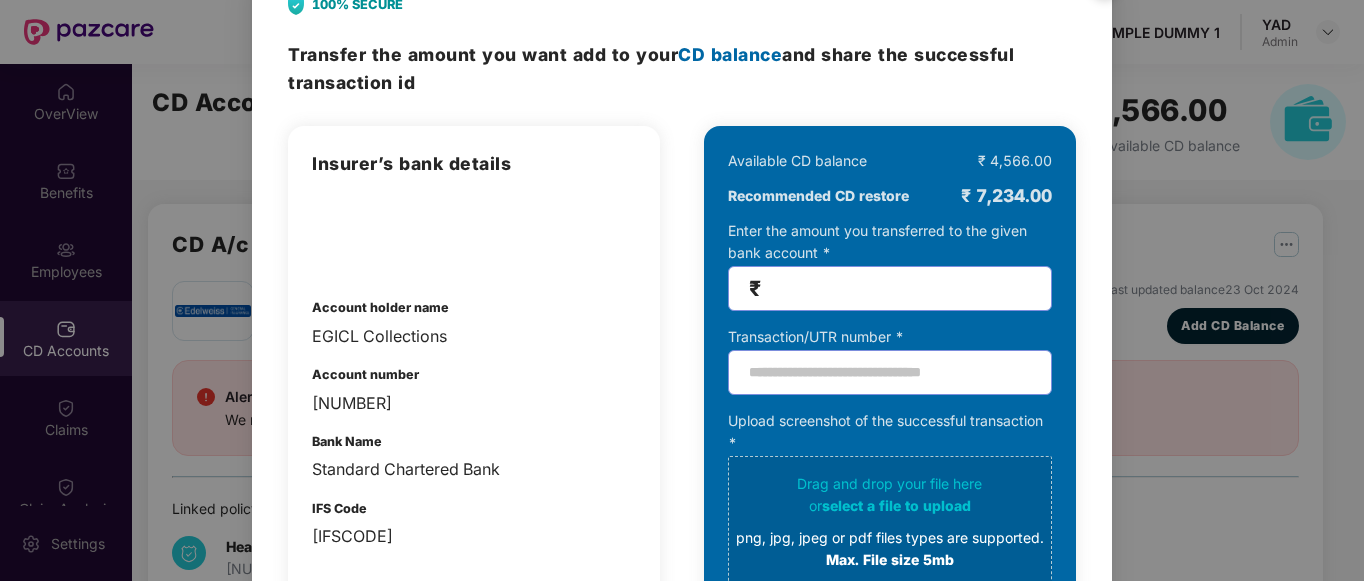 scroll, scrollTop: 99, scrollLeft: 0, axis: vertical 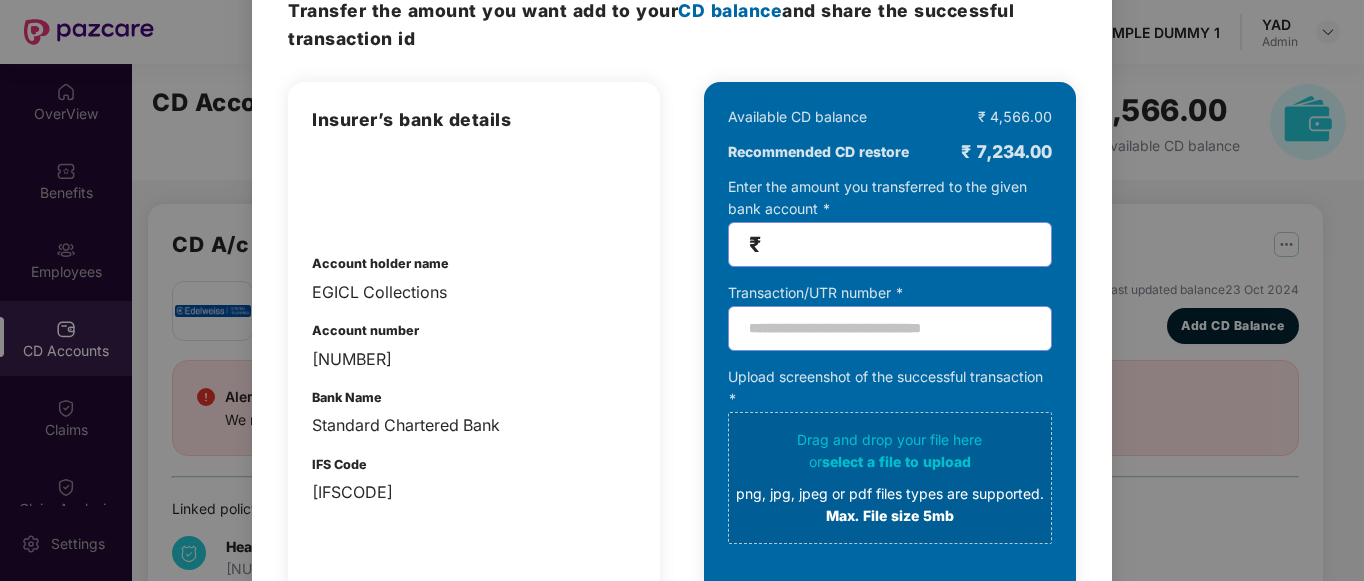 click on "₹" at bounding box center [890, 244] 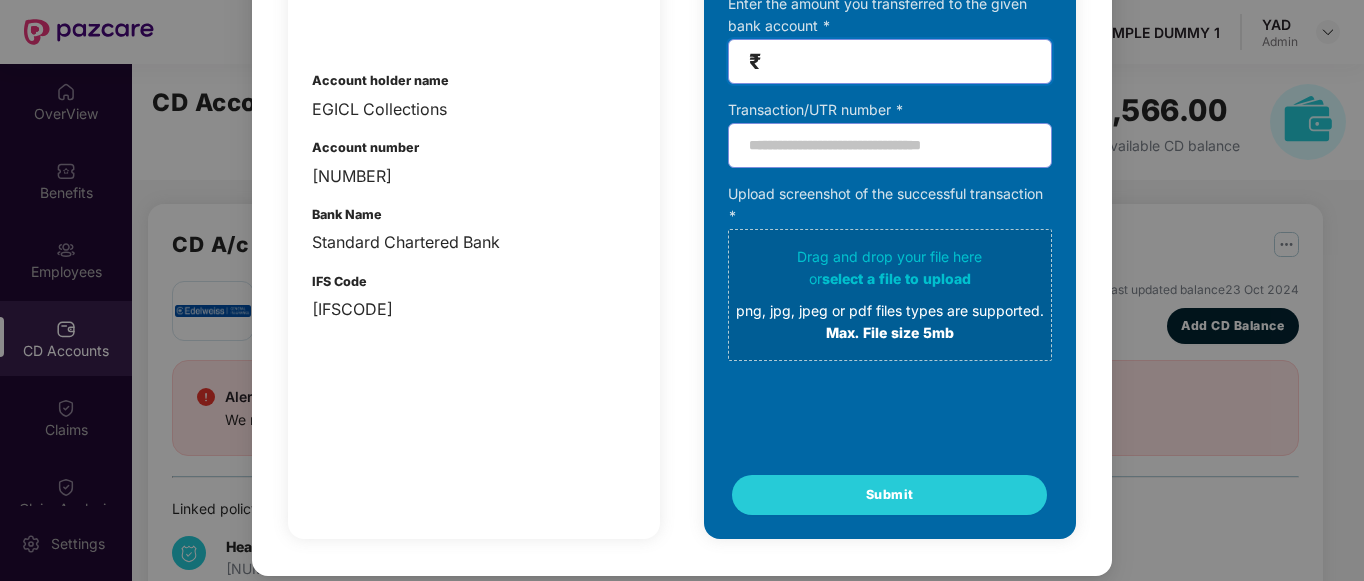scroll, scrollTop: 0, scrollLeft: 0, axis: both 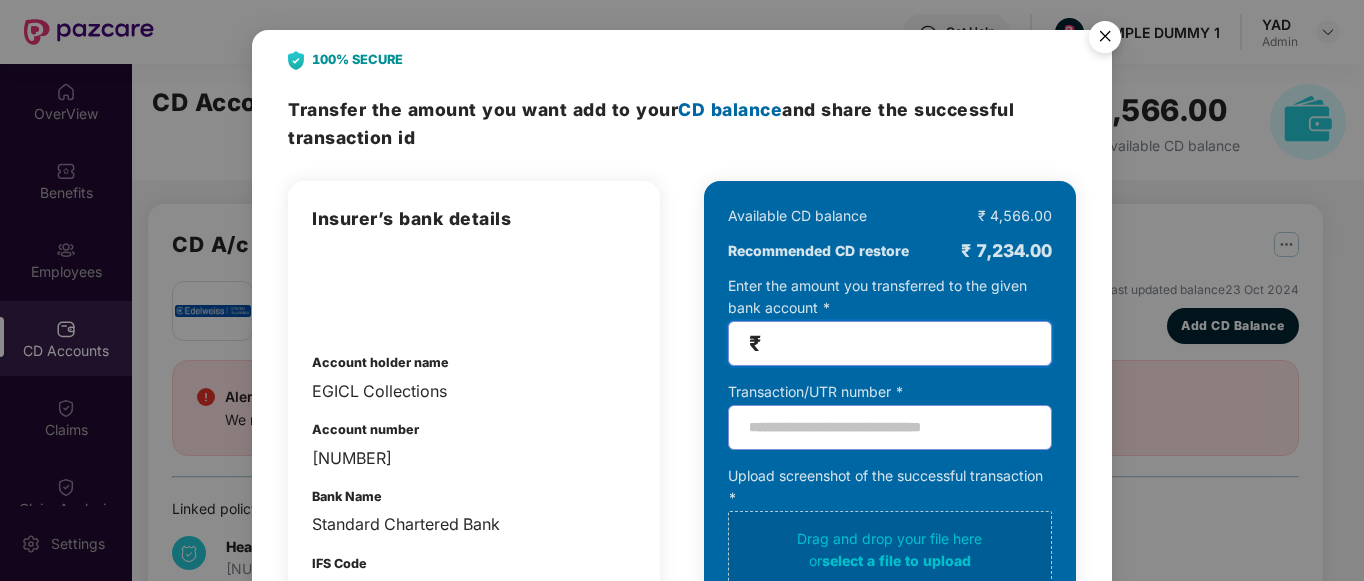 type on "****" 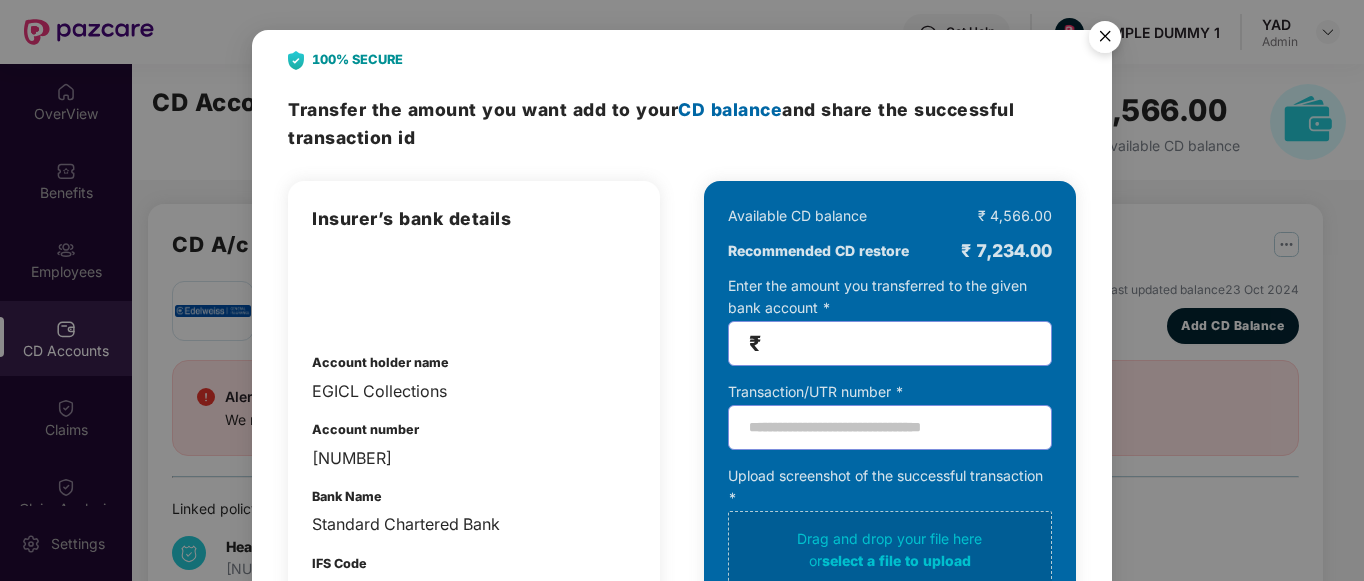 click at bounding box center [1105, 40] 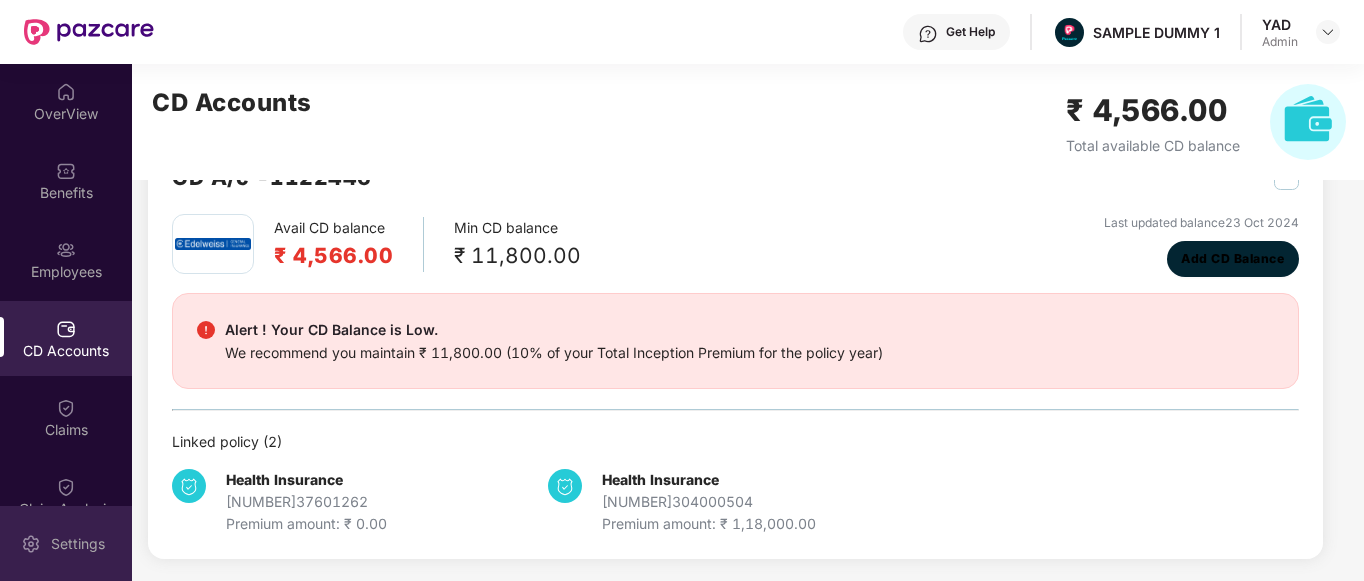 scroll, scrollTop: 67, scrollLeft: 0, axis: vertical 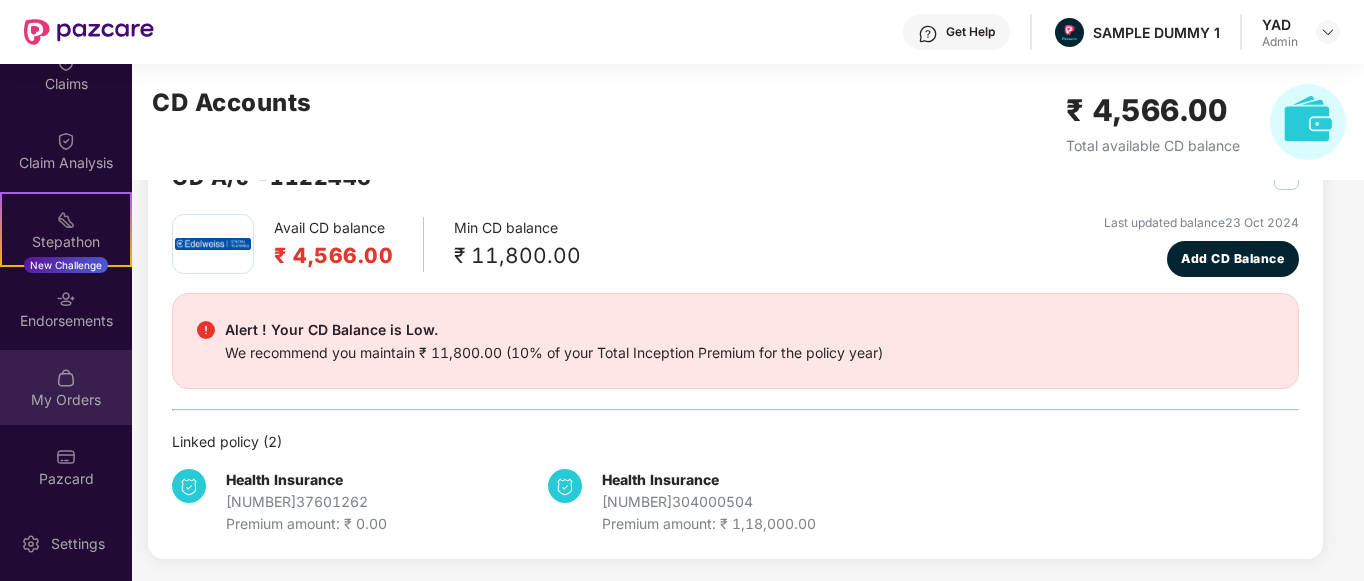 click on "My Orders" at bounding box center (66, 387) 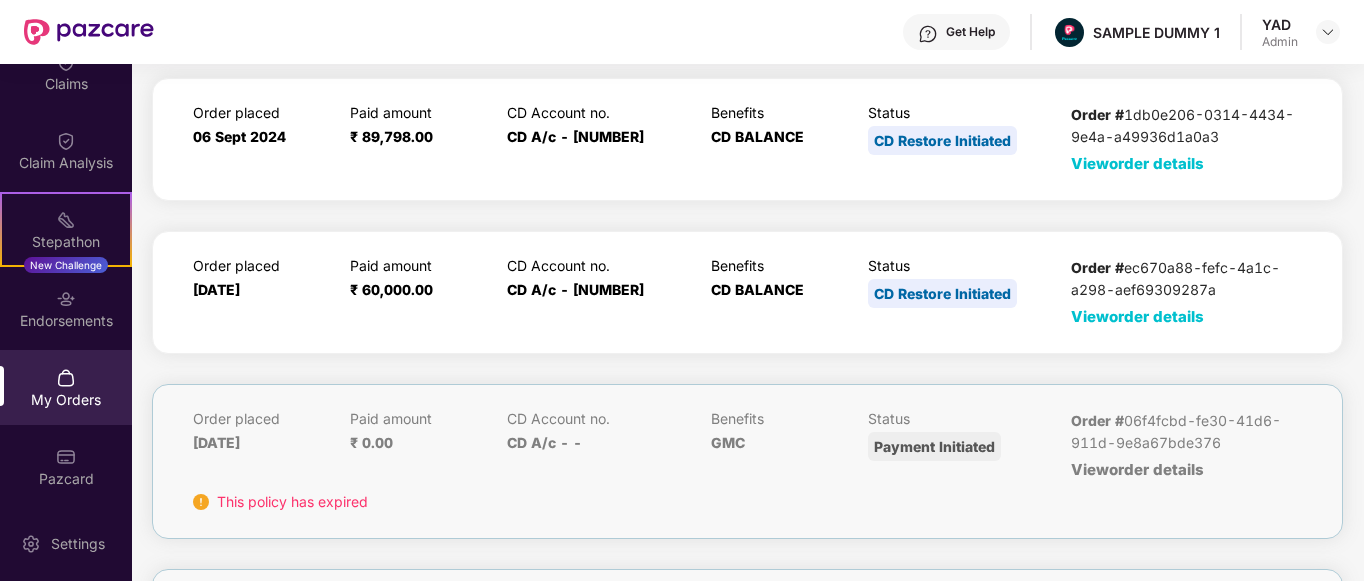 scroll, scrollTop: 223, scrollLeft: 0, axis: vertical 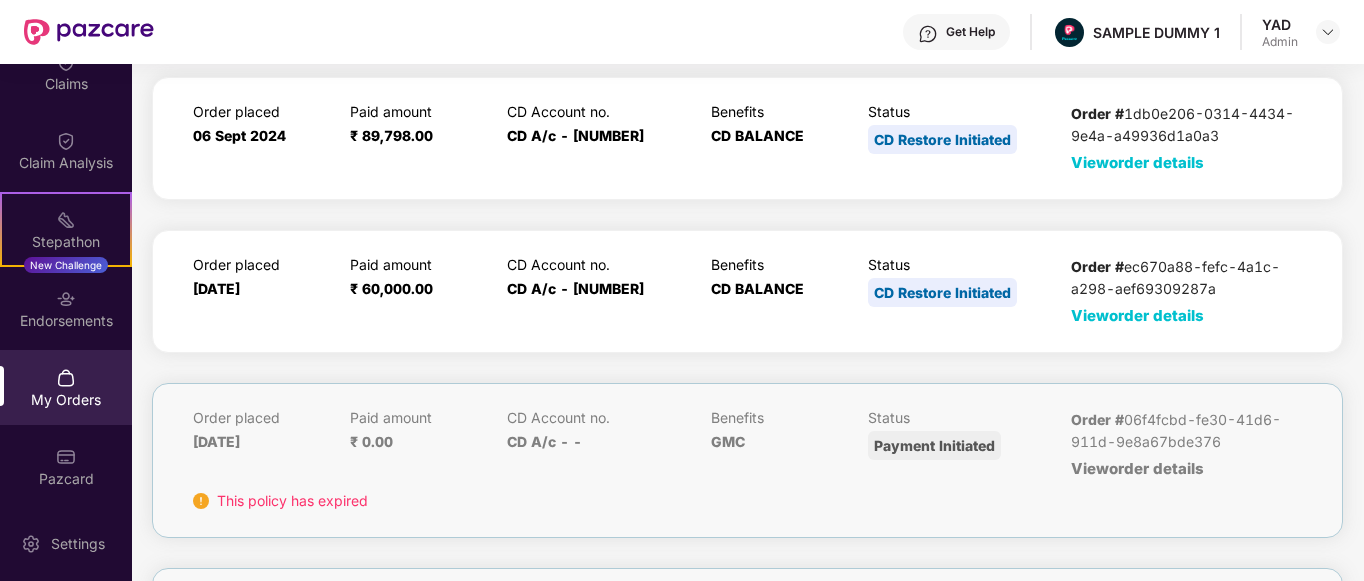 click on "View  order details" at bounding box center [1137, 315] 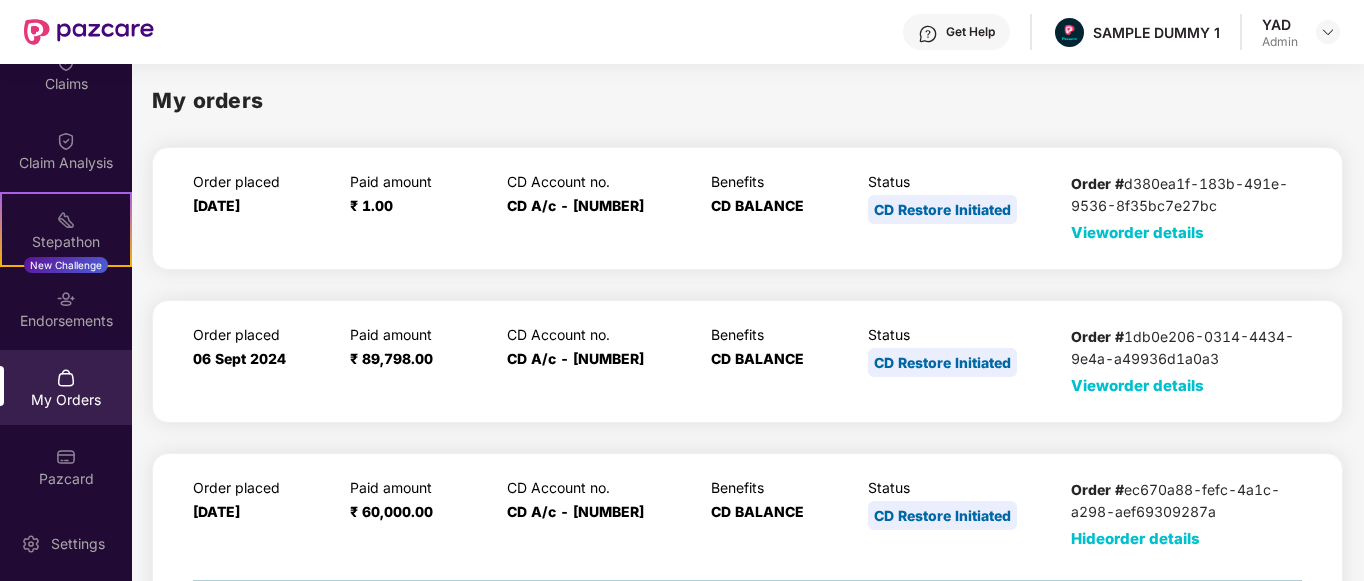 scroll, scrollTop: 0, scrollLeft: 0, axis: both 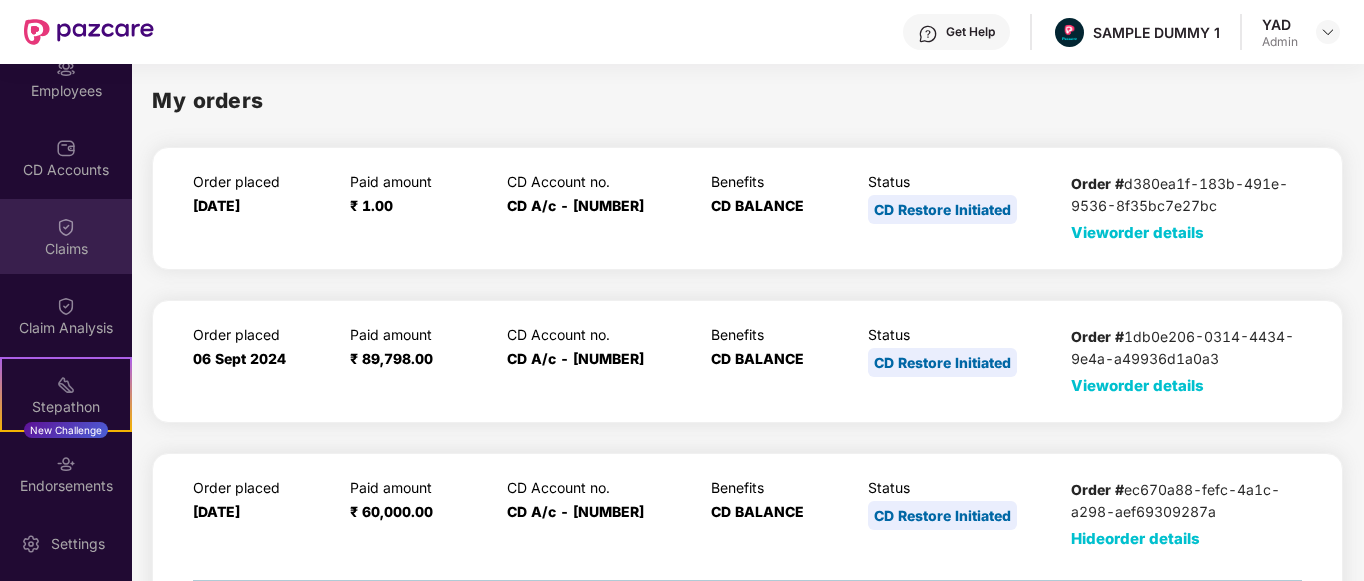 click on "Claims" at bounding box center [66, 249] 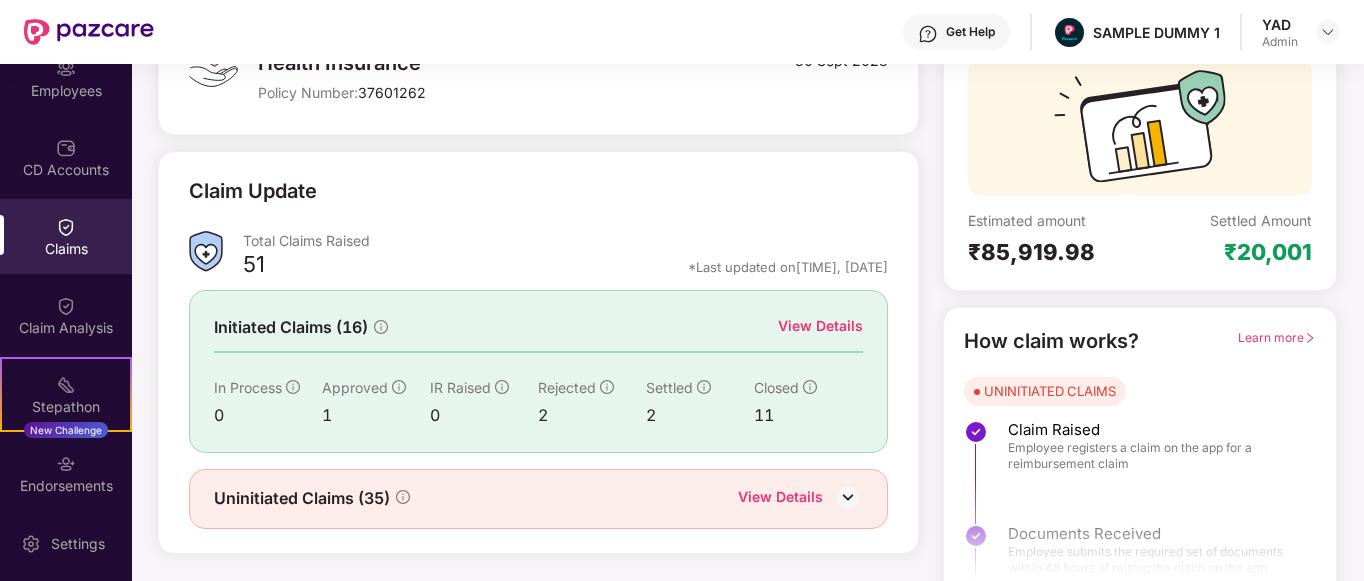 scroll, scrollTop: 37, scrollLeft: 0, axis: vertical 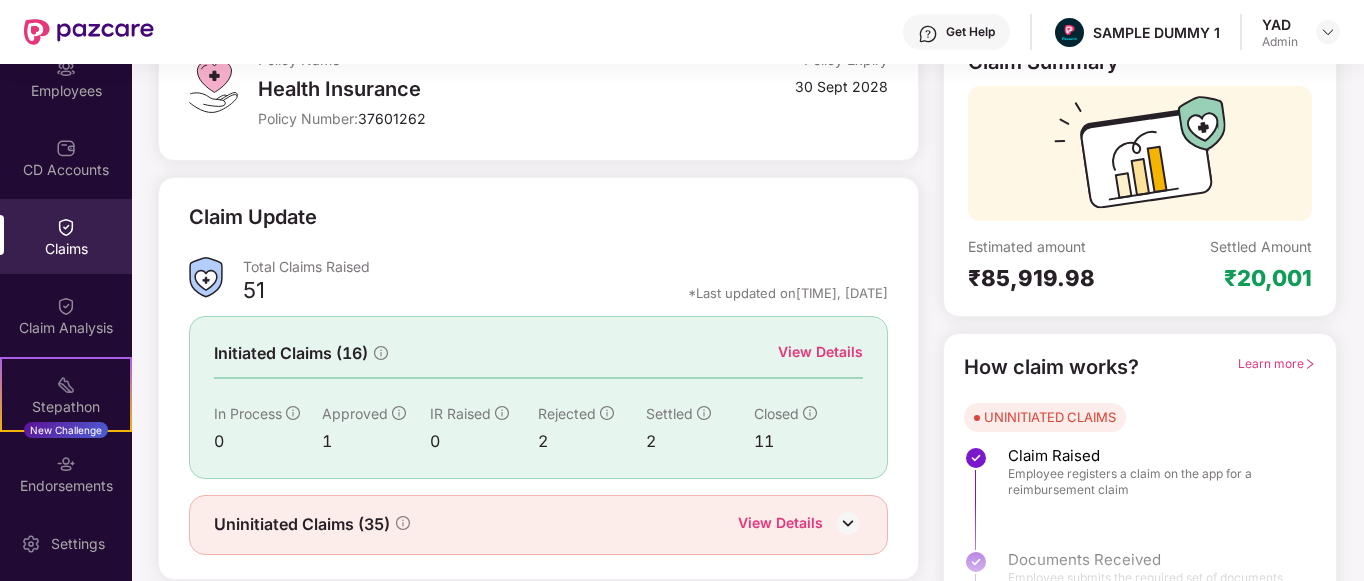 click on "View Details" at bounding box center (820, 352) 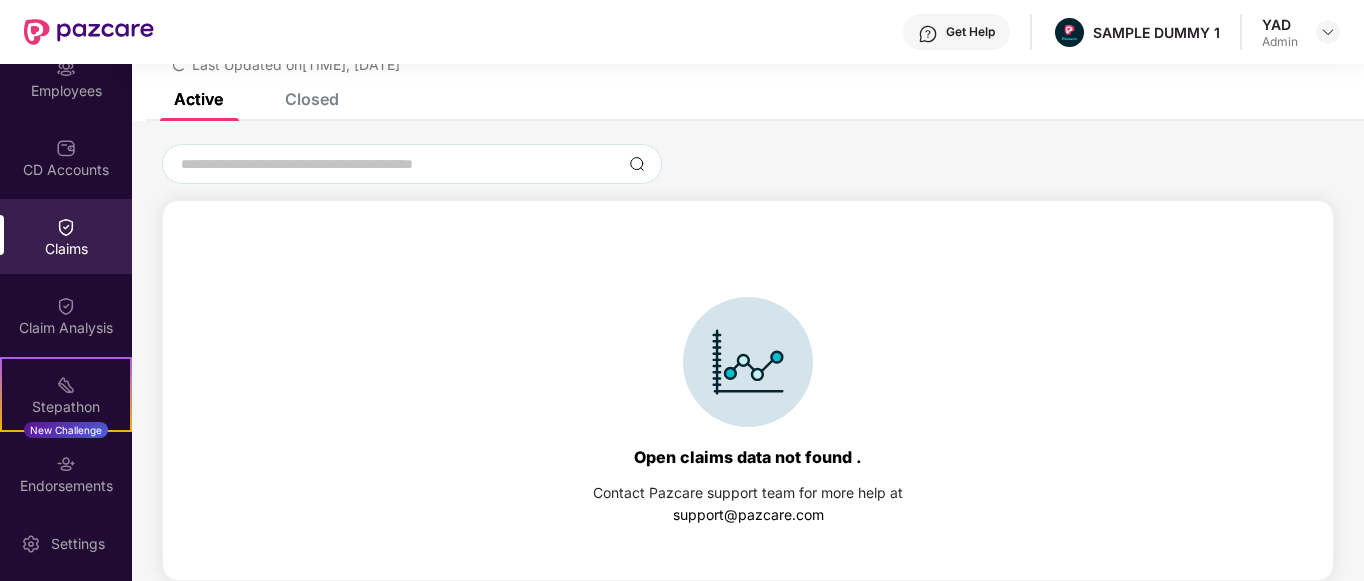 scroll, scrollTop: 0, scrollLeft: 0, axis: both 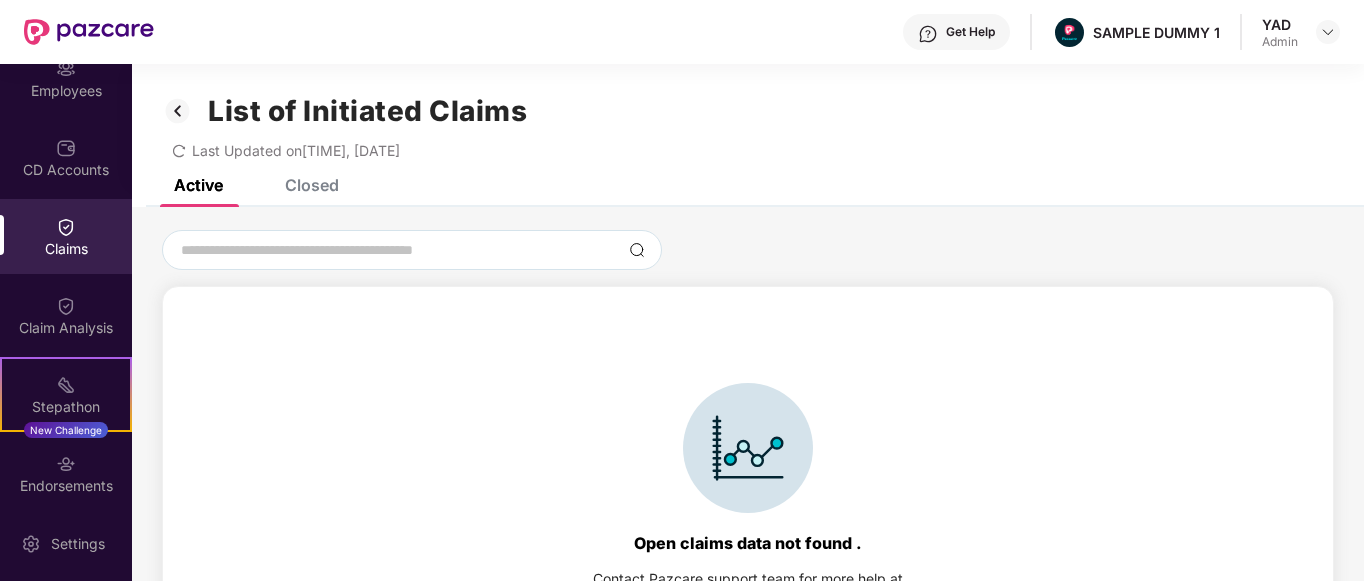 click at bounding box center (178, 111) 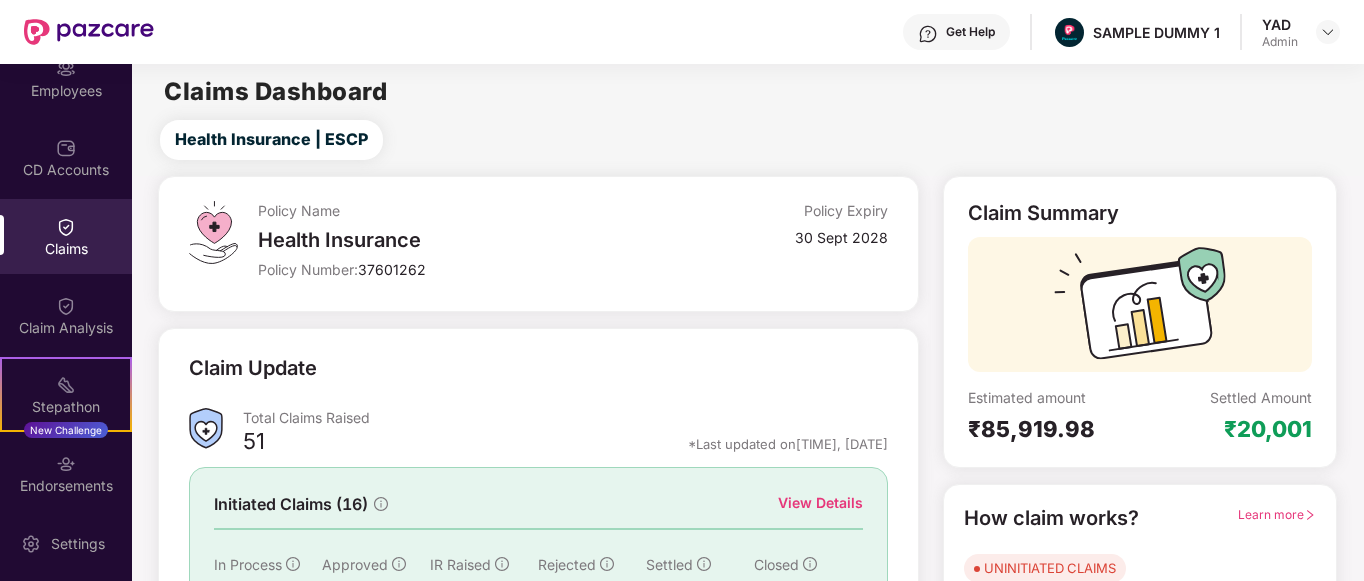 scroll, scrollTop: 51, scrollLeft: 0, axis: vertical 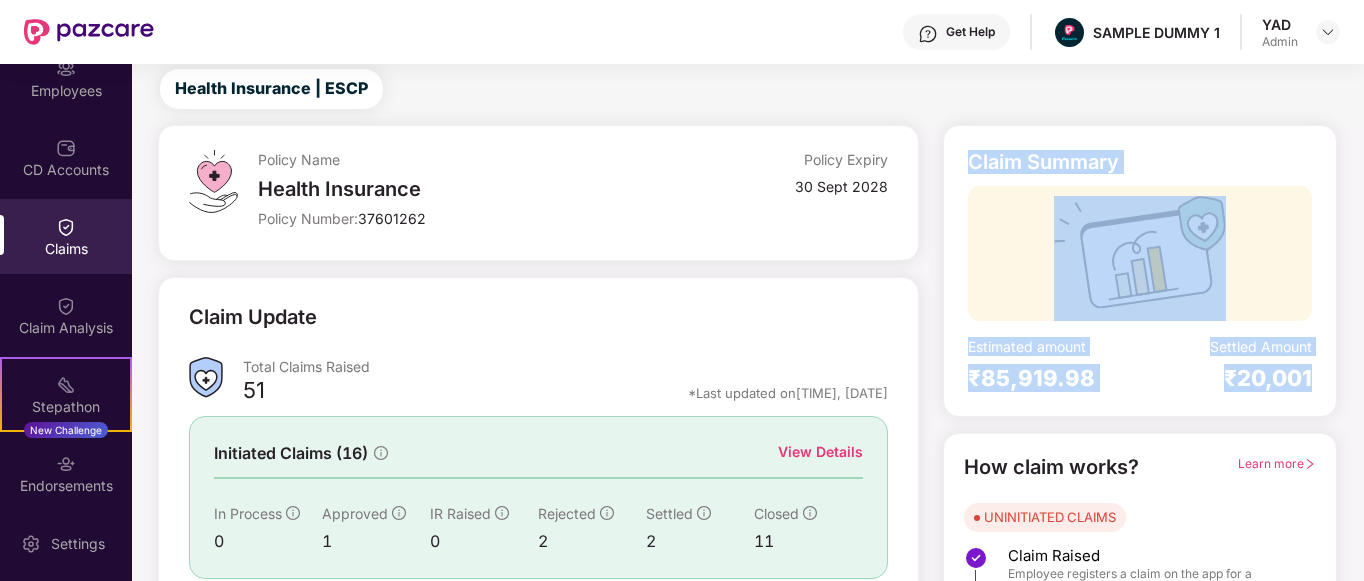 drag, startPoint x: 955, startPoint y: 171, endPoint x: 1323, endPoint y: 390, distance: 428.23474 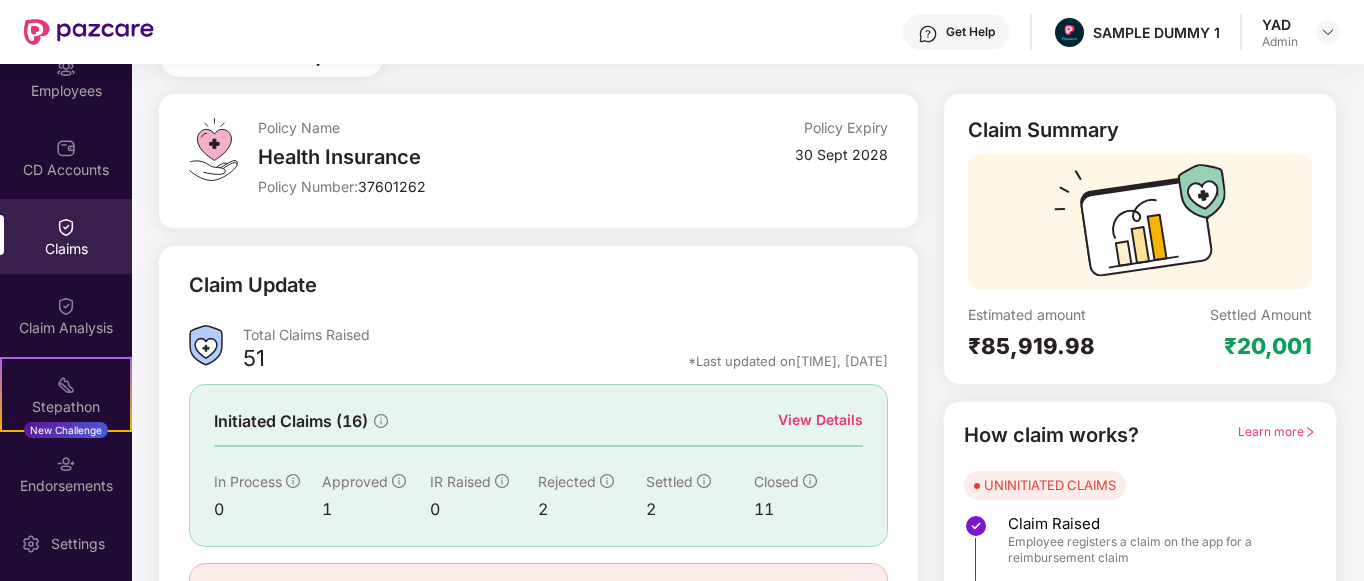 scroll, scrollTop: 126, scrollLeft: 0, axis: vertical 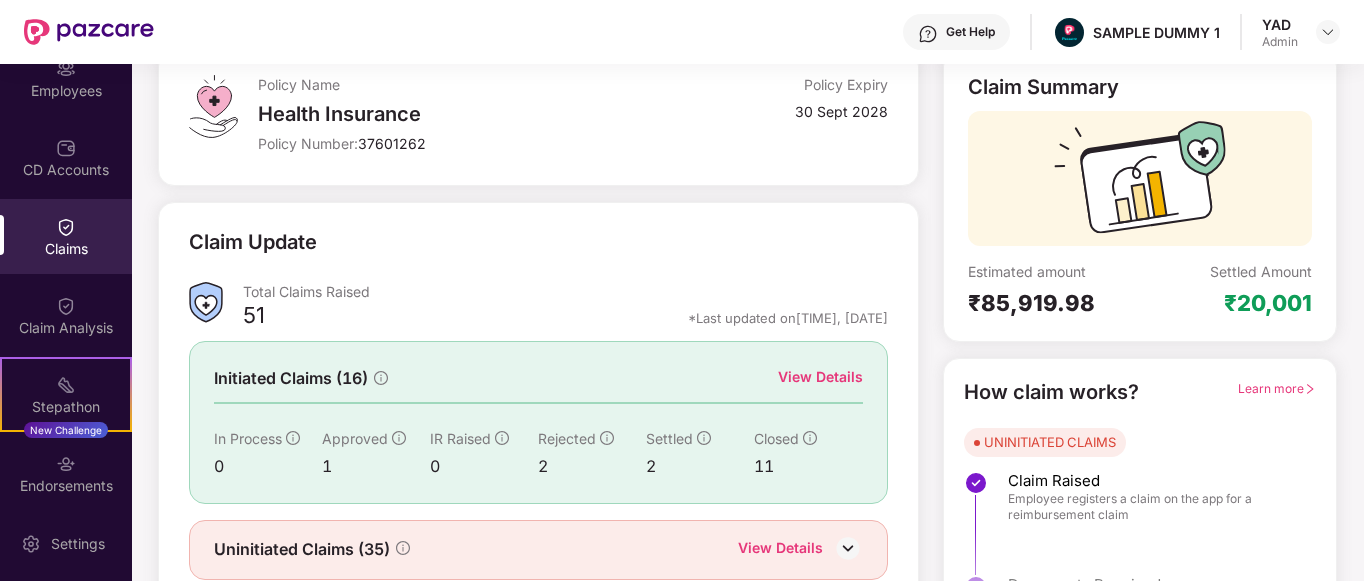 click on "View Details" at bounding box center [820, 377] 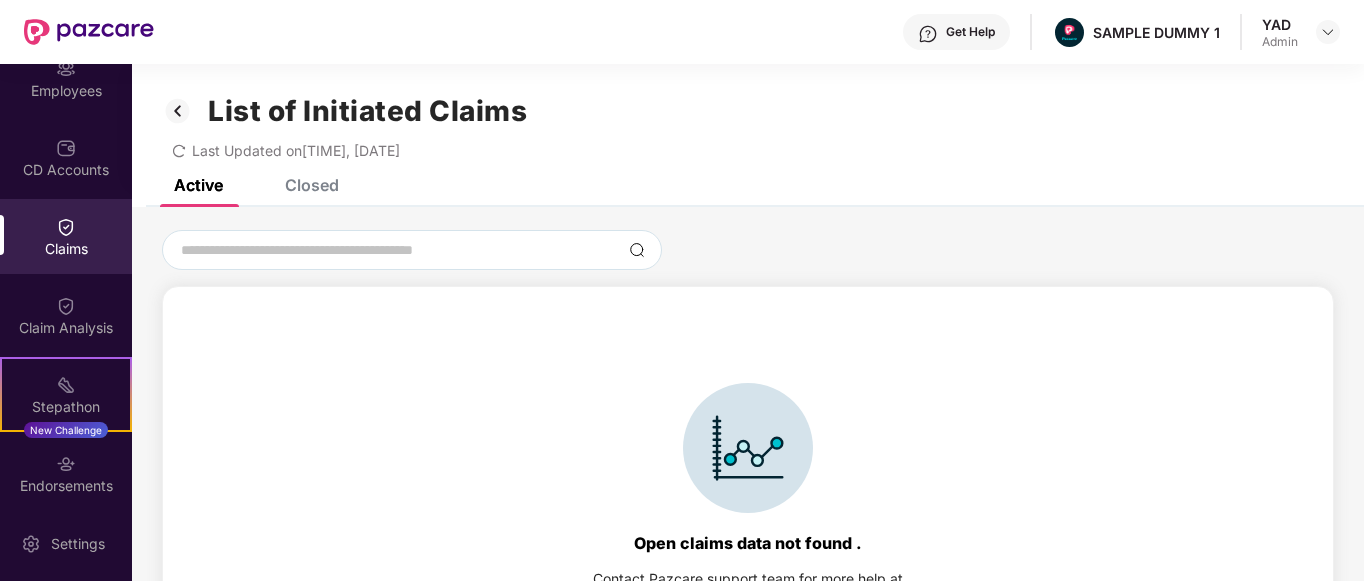 scroll, scrollTop: 1, scrollLeft: 0, axis: vertical 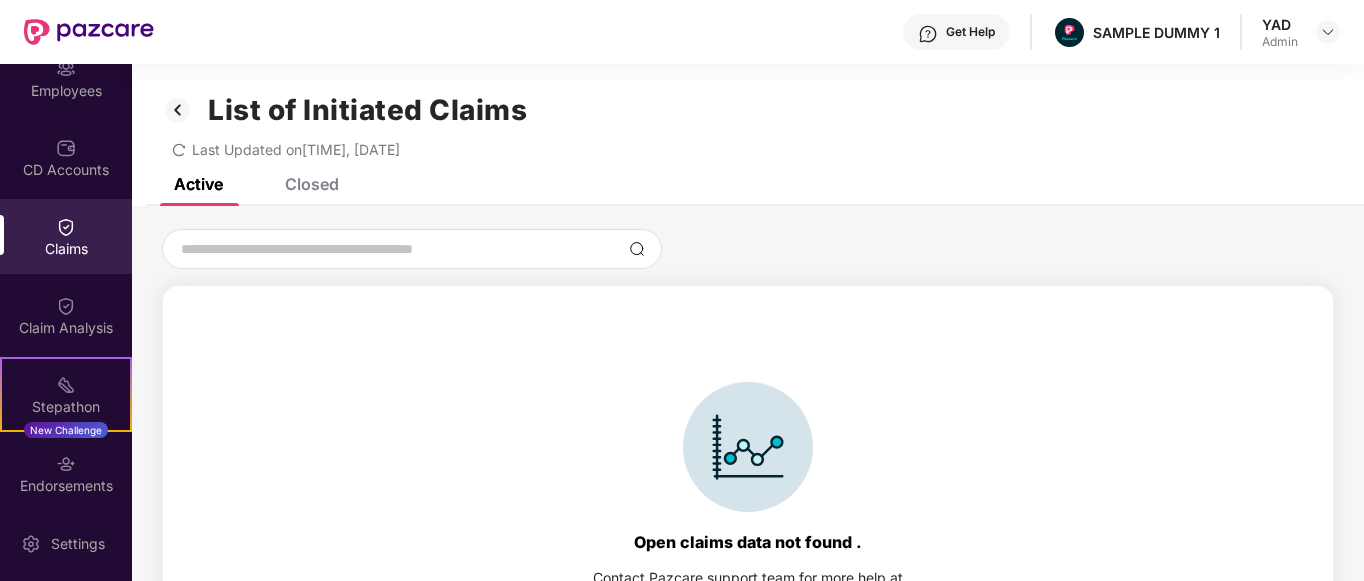 click on "Closed" at bounding box center (312, 184) 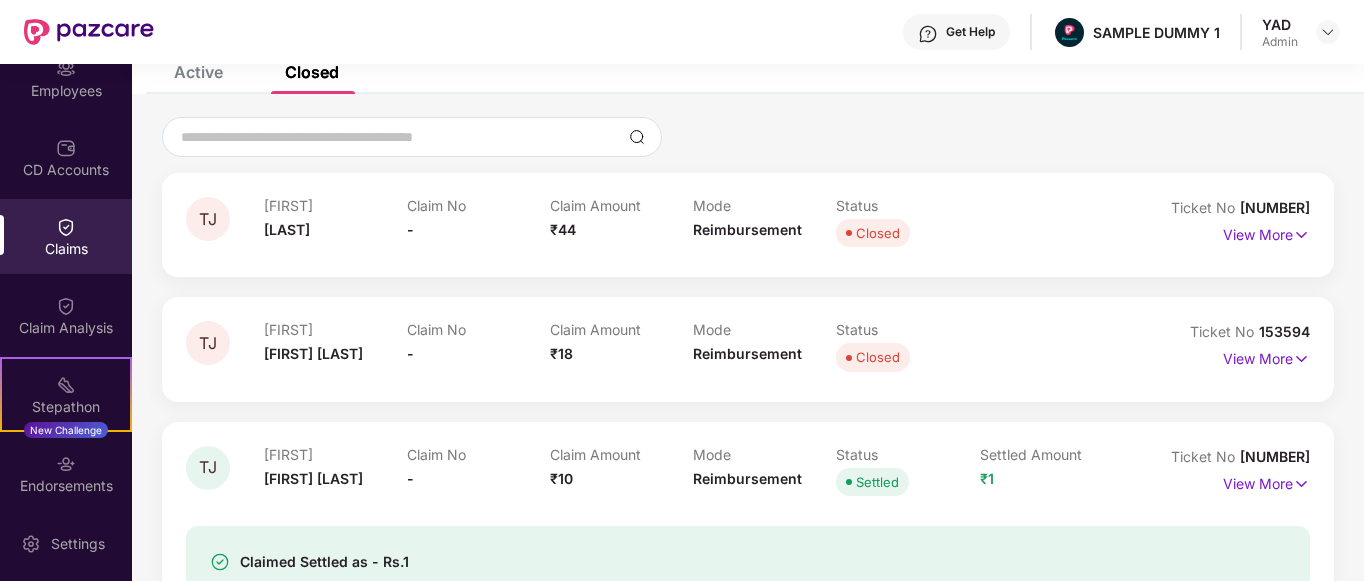 scroll, scrollTop: 232, scrollLeft: 0, axis: vertical 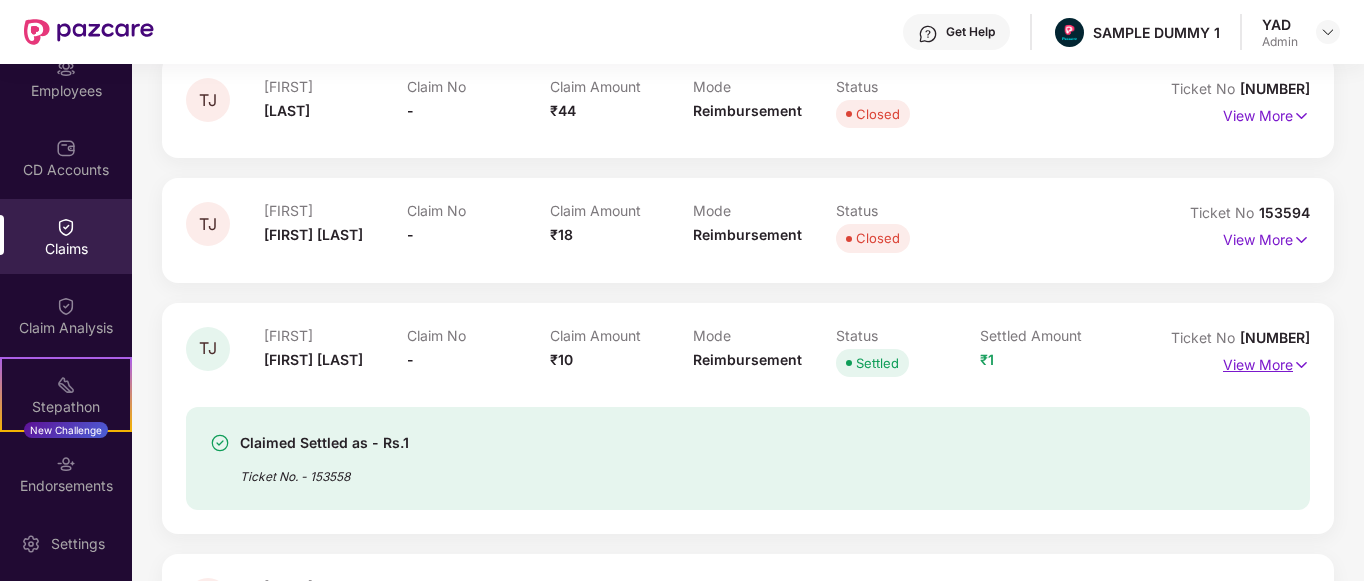 click on "View More" at bounding box center (1266, 362) 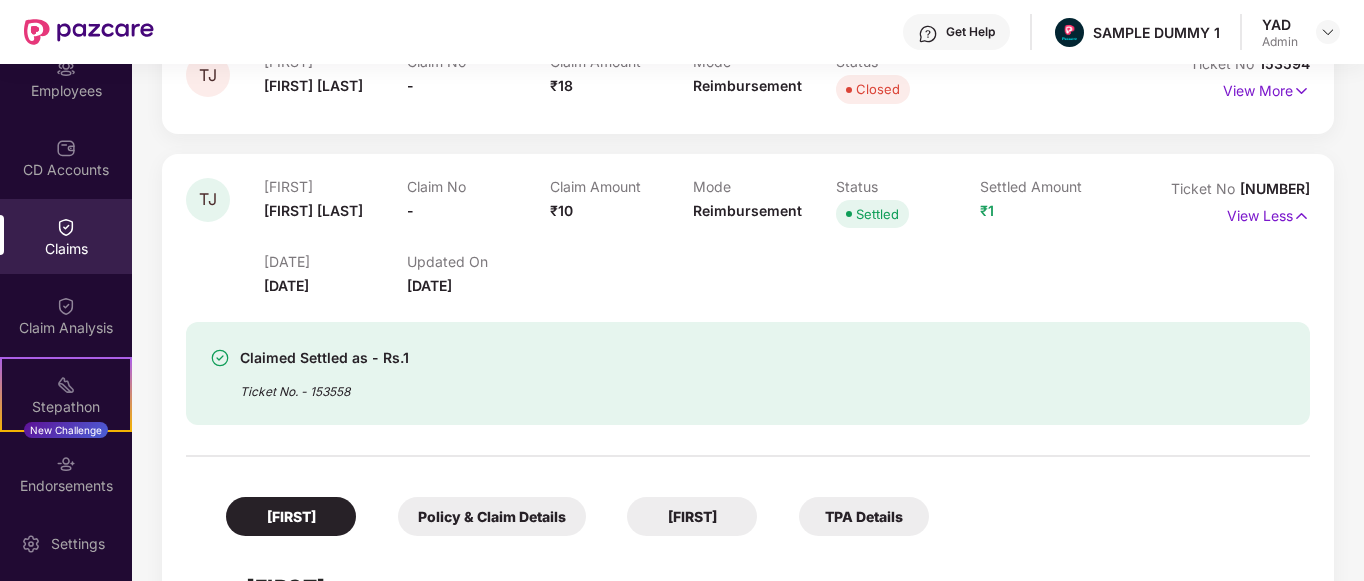 scroll, scrollTop: 249, scrollLeft: 0, axis: vertical 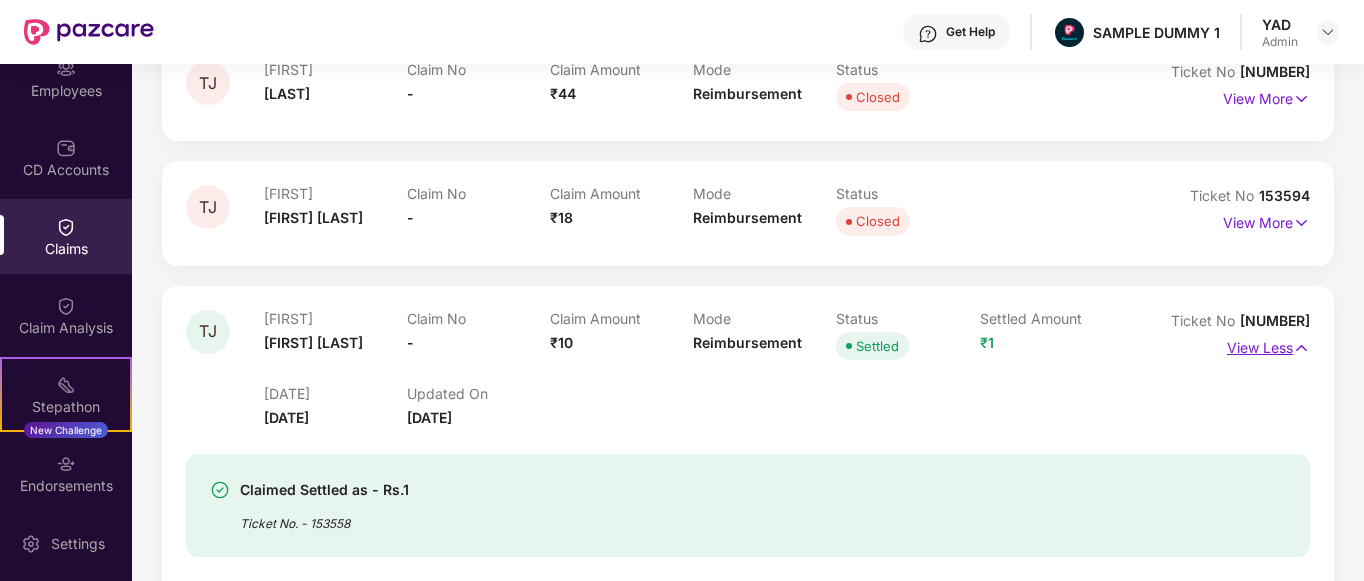 click at bounding box center (1301, 348) 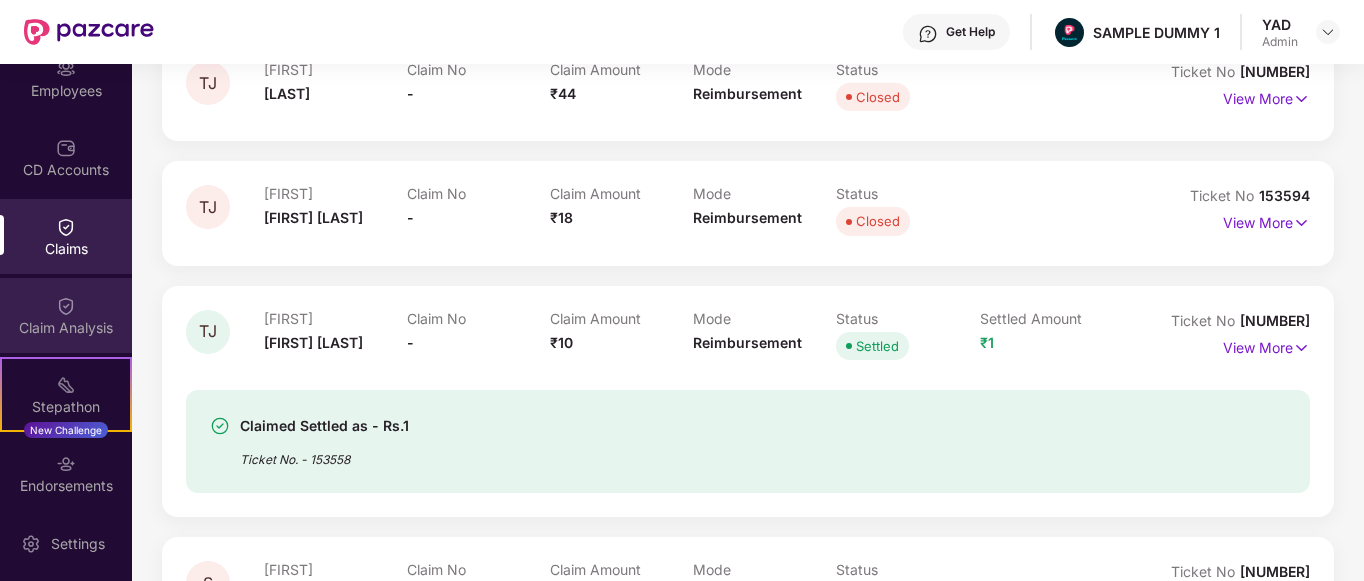 click on "Claim Analysis" at bounding box center [66, 315] 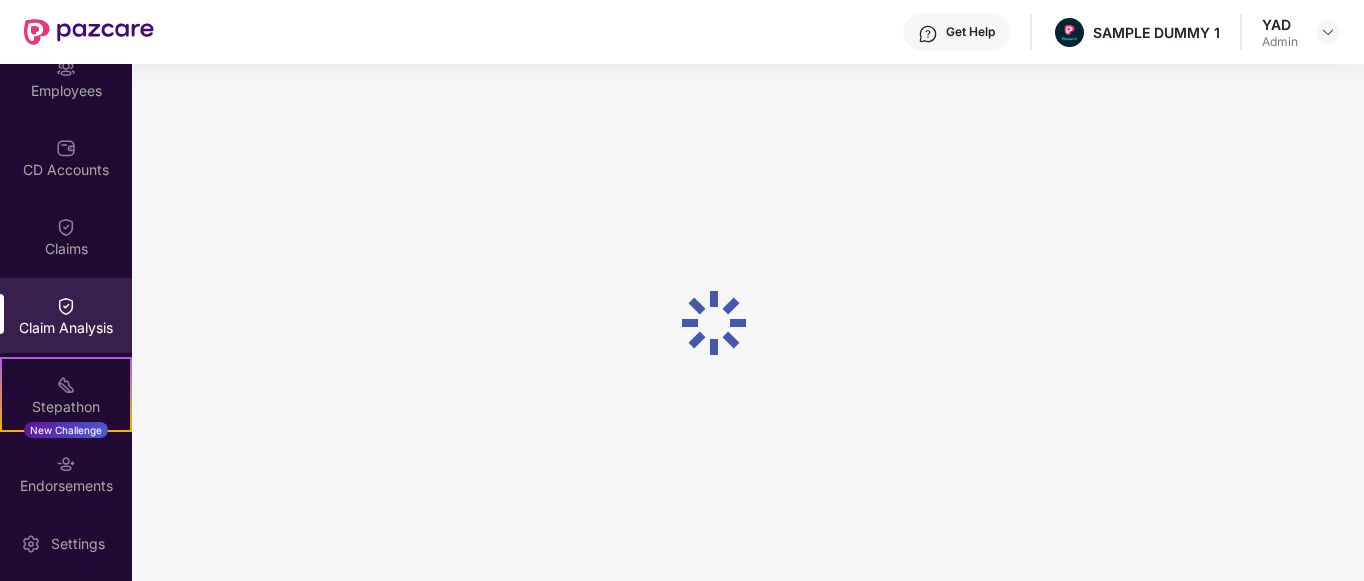 scroll, scrollTop: 0, scrollLeft: 0, axis: both 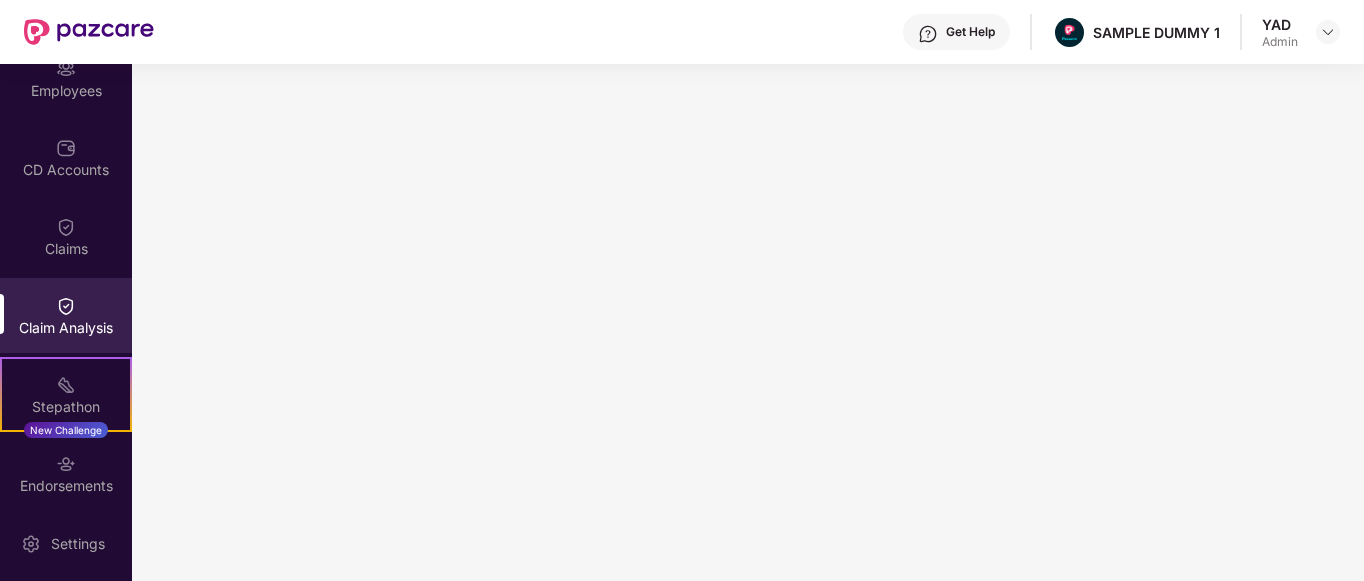 click on "Get Help" at bounding box center (956, 32) 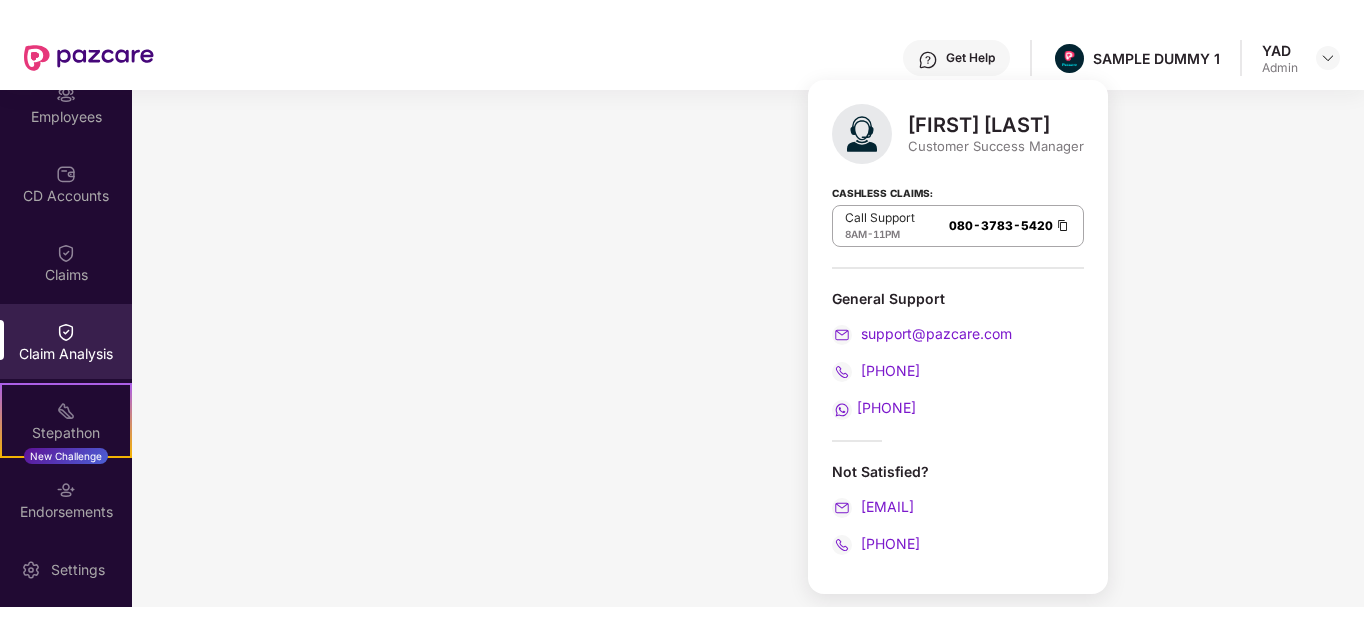 scroll, scrollTop: 181, scrollLeft: 0, axis: vertical 